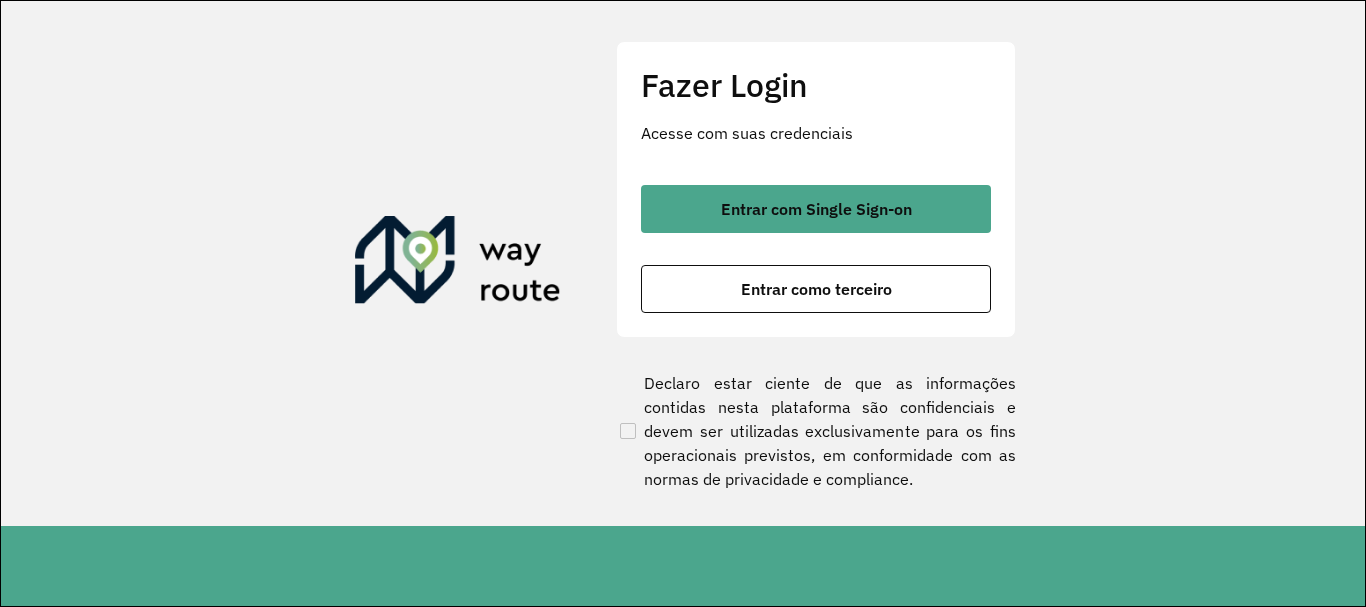 click on "Entrar com Single Sign-on" at bounding box center [816, 209] 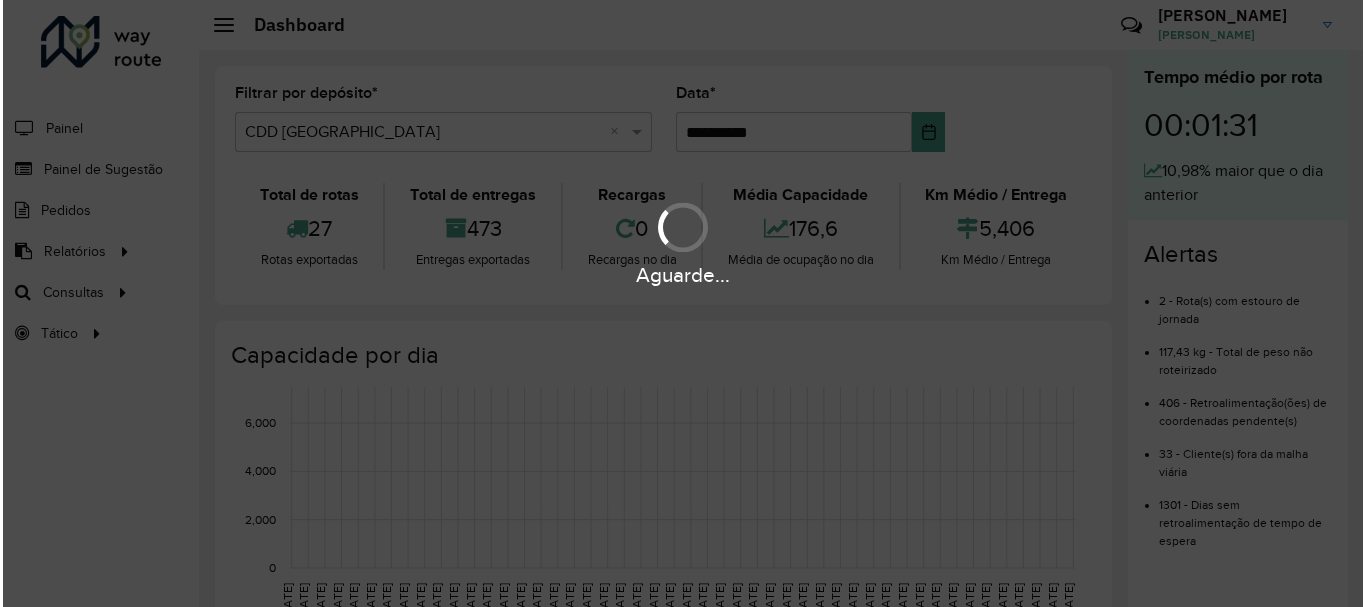 scroll, scrollTop: 0, scrollLeft: 0, axis: both 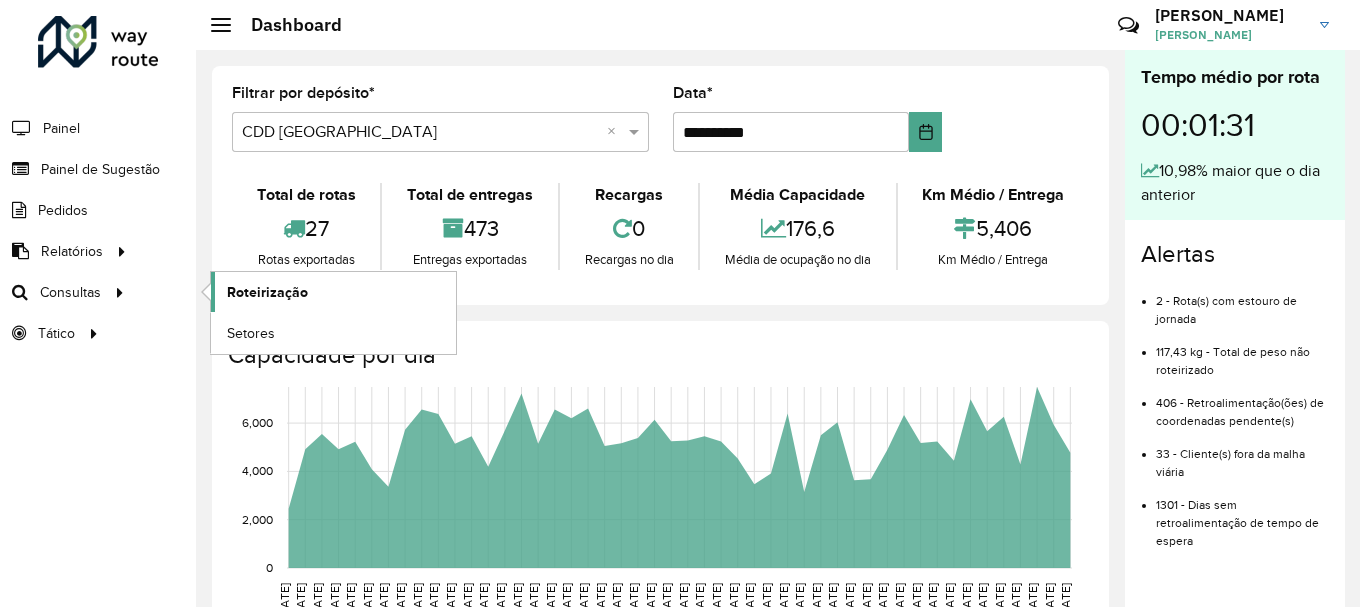 click on "Roteirização" 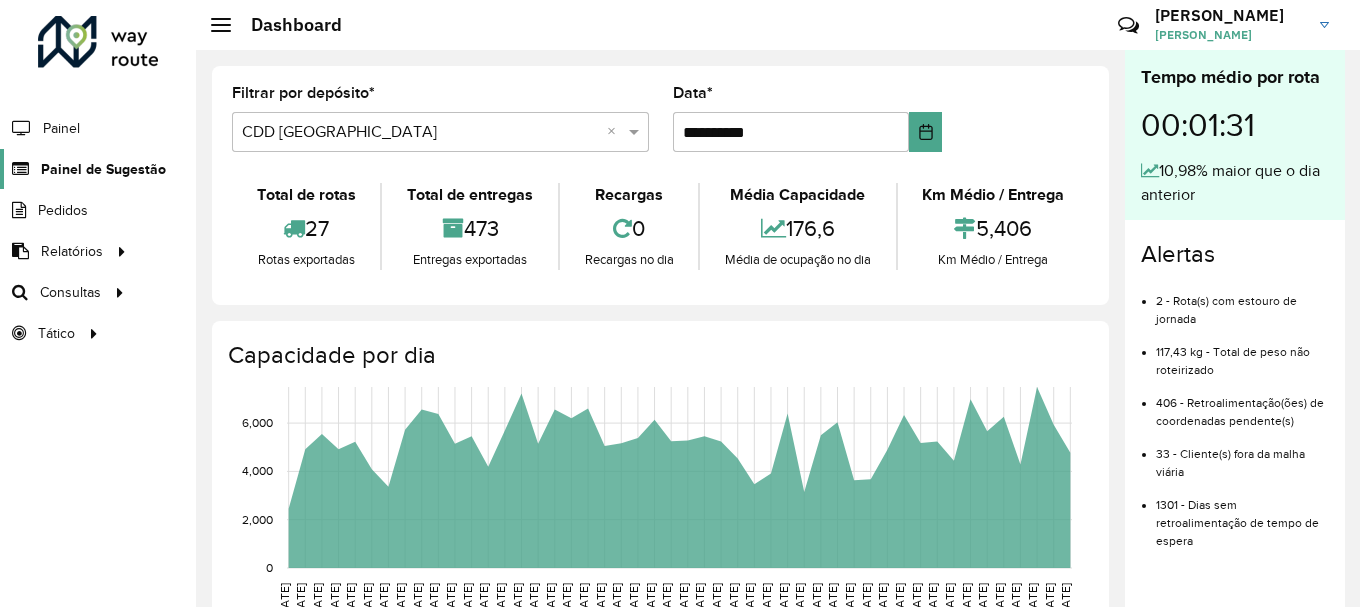 click on "Painel de Sugestão" 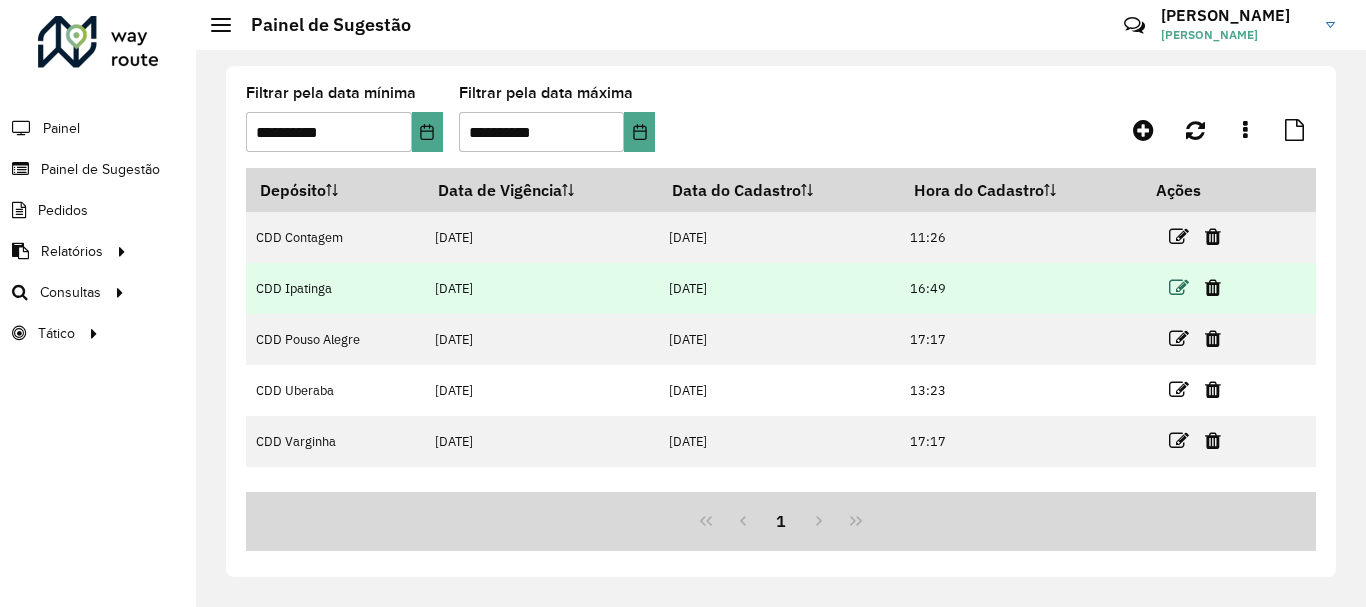 click at bounding box center [1179, 288] 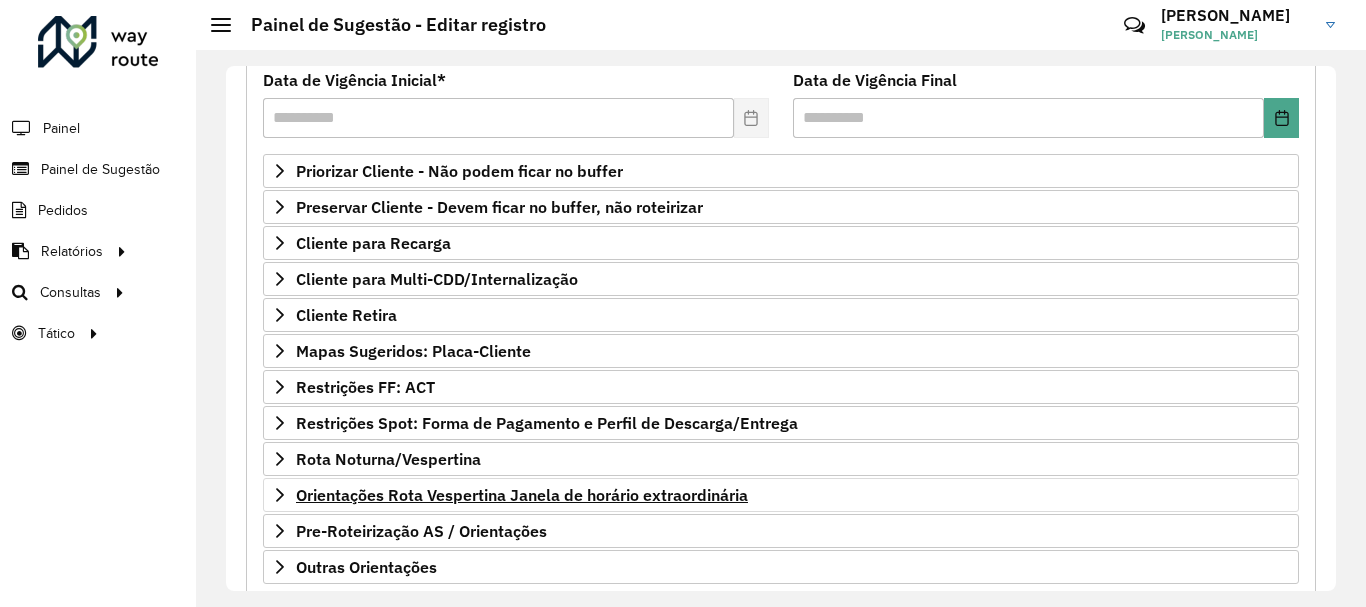 scroll, scrollTop: 312, scrollLeft: 0, axis: vertical 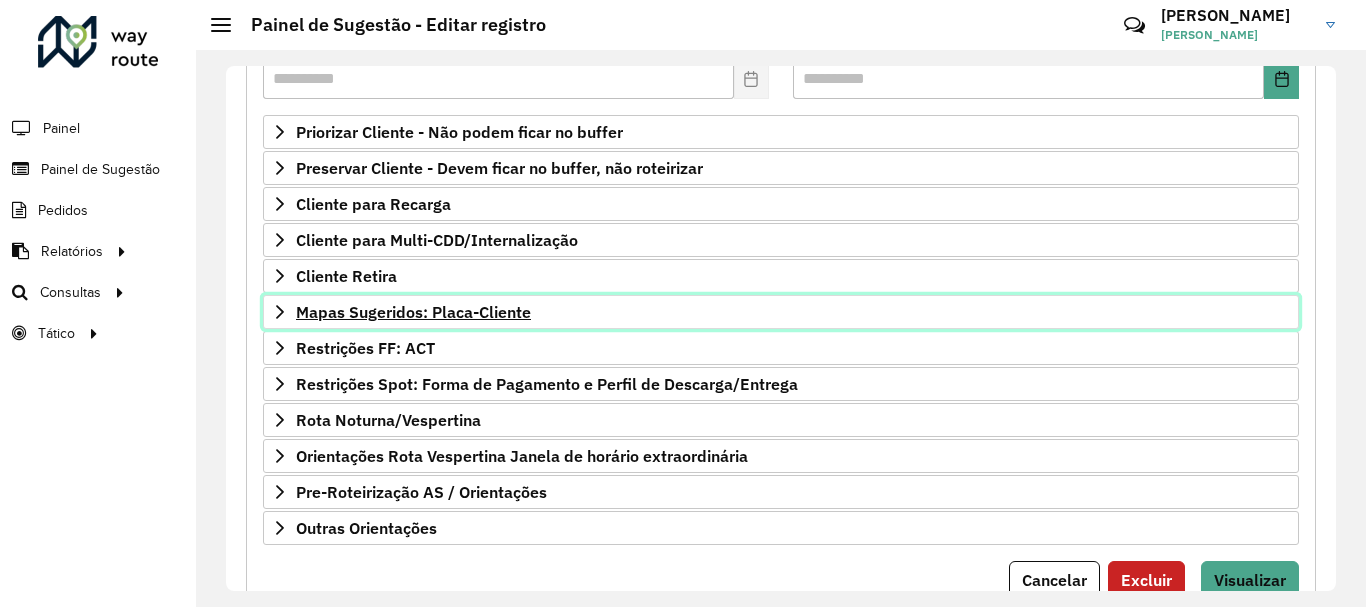 click on "Mapas Sugeridos: Placa-Cliente" at bounding box center (413, 312) 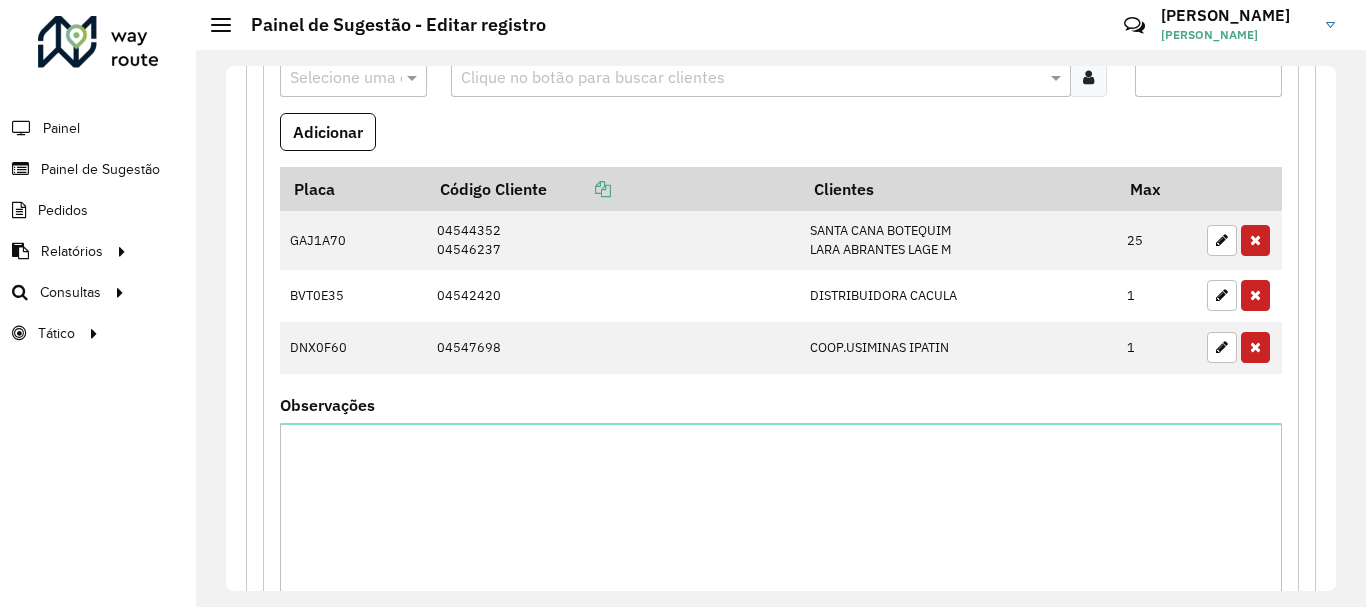 scroll, scrollTop: 699, scrollLeft: 0, axis: vertical 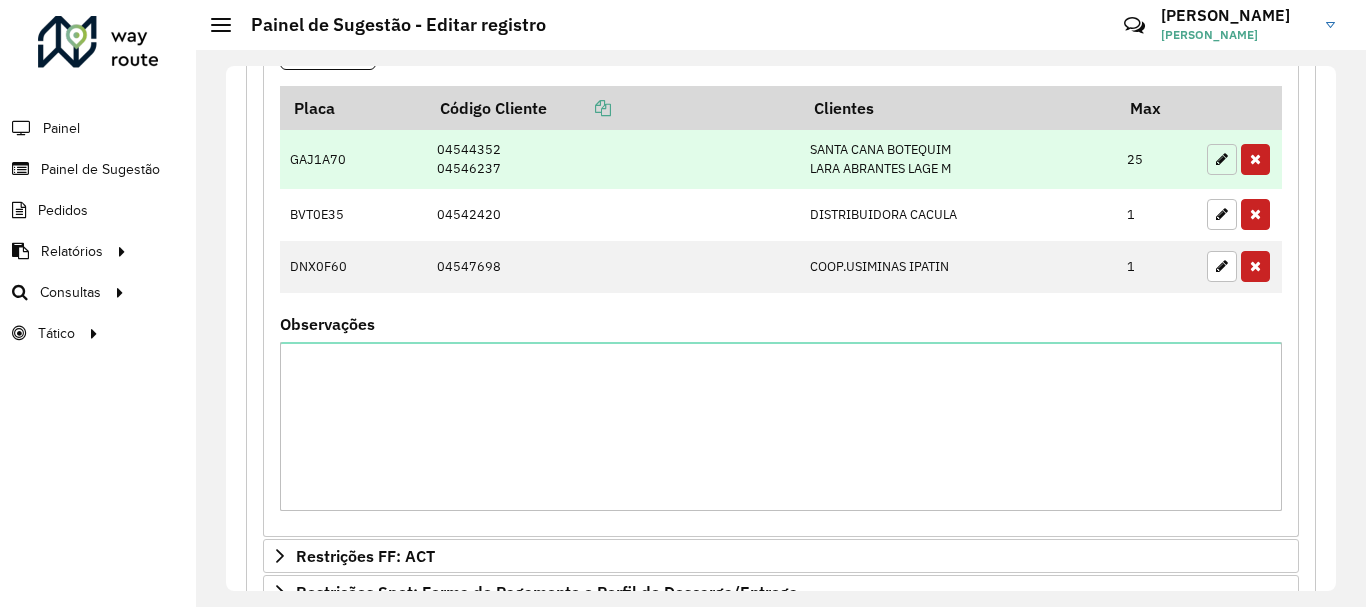 click at bounding box center [1222, 159] 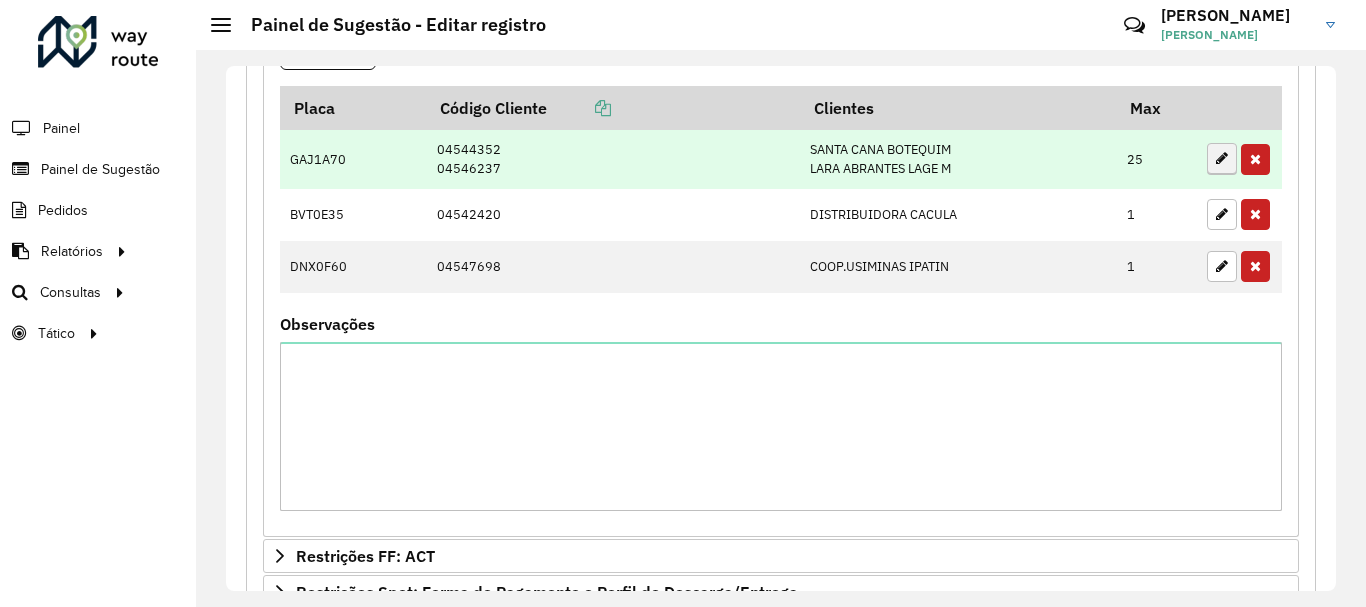 type on "**" 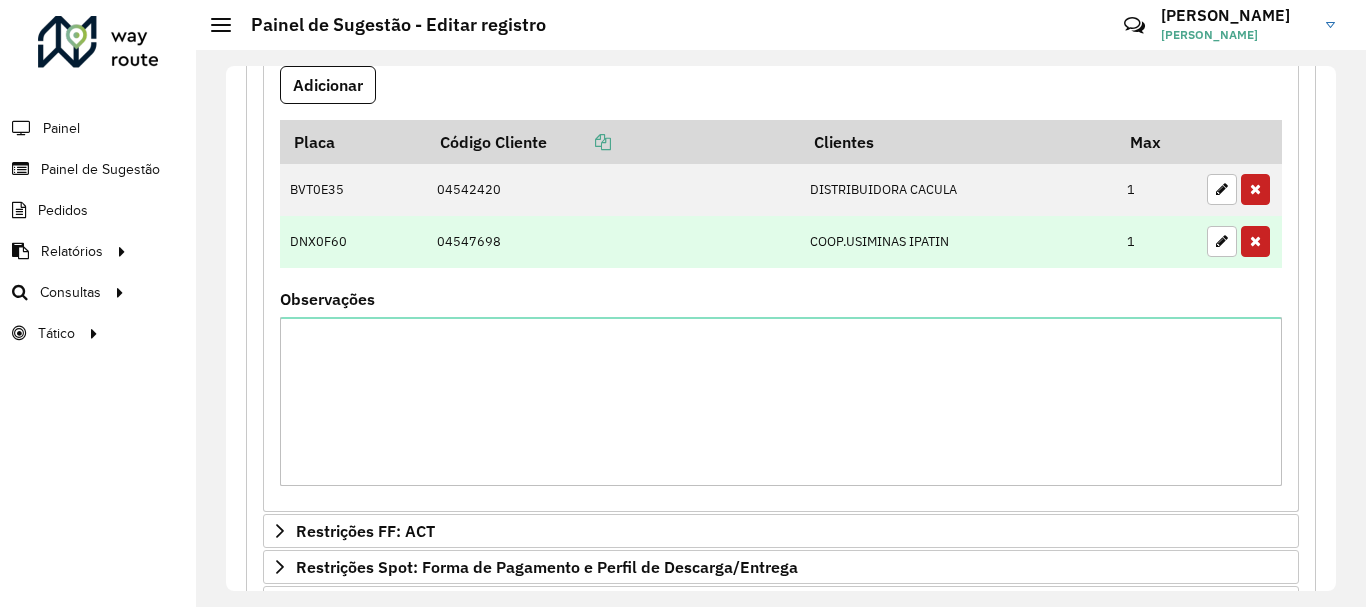 scroll, scrollTop: 399, scrollLeft: 0, axis: vertical 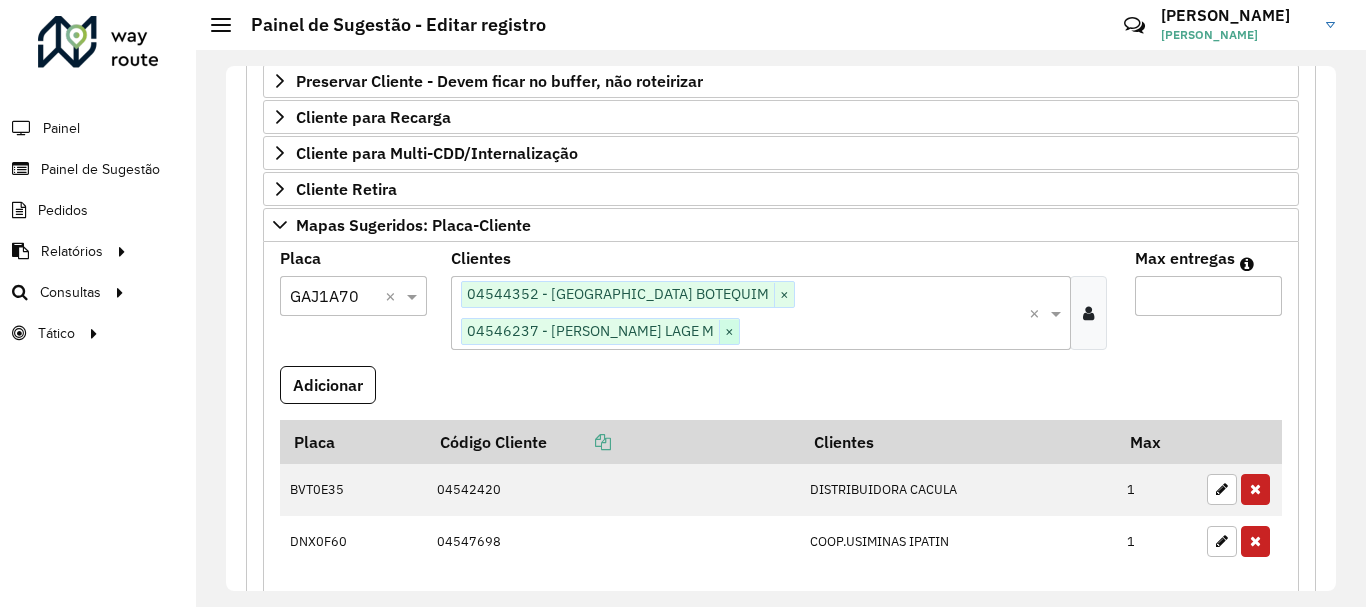click on "×" at bounding box center (729, 332) 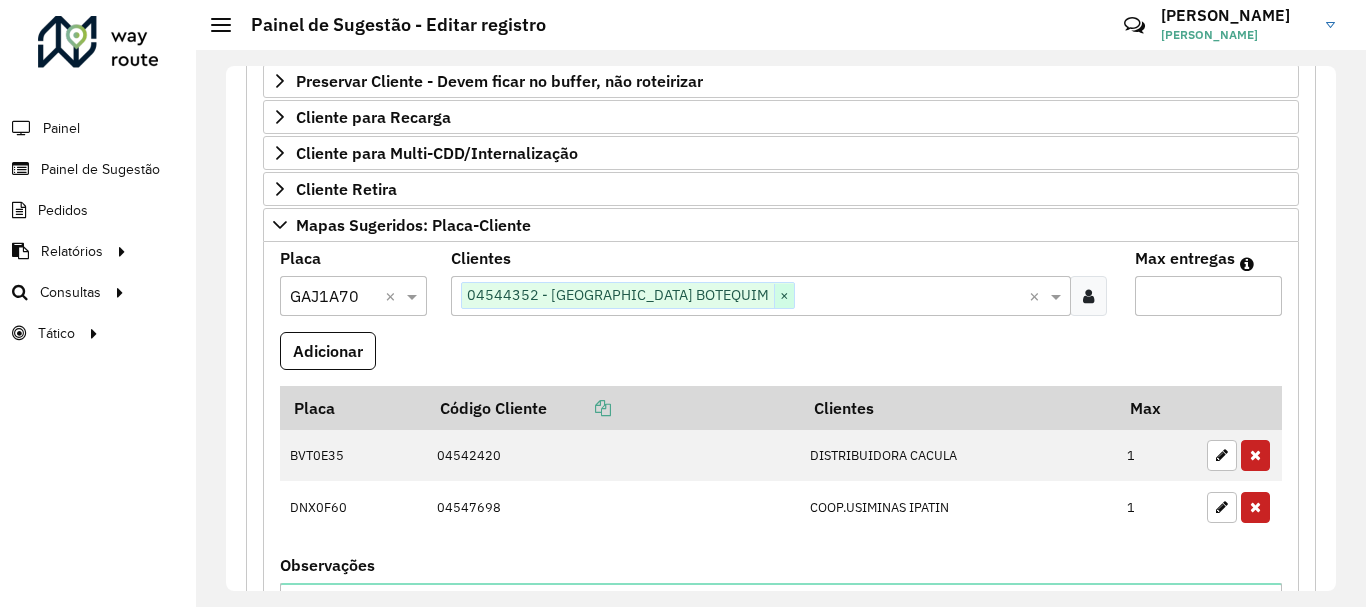 click on "×" at bounding box center [784, 296] 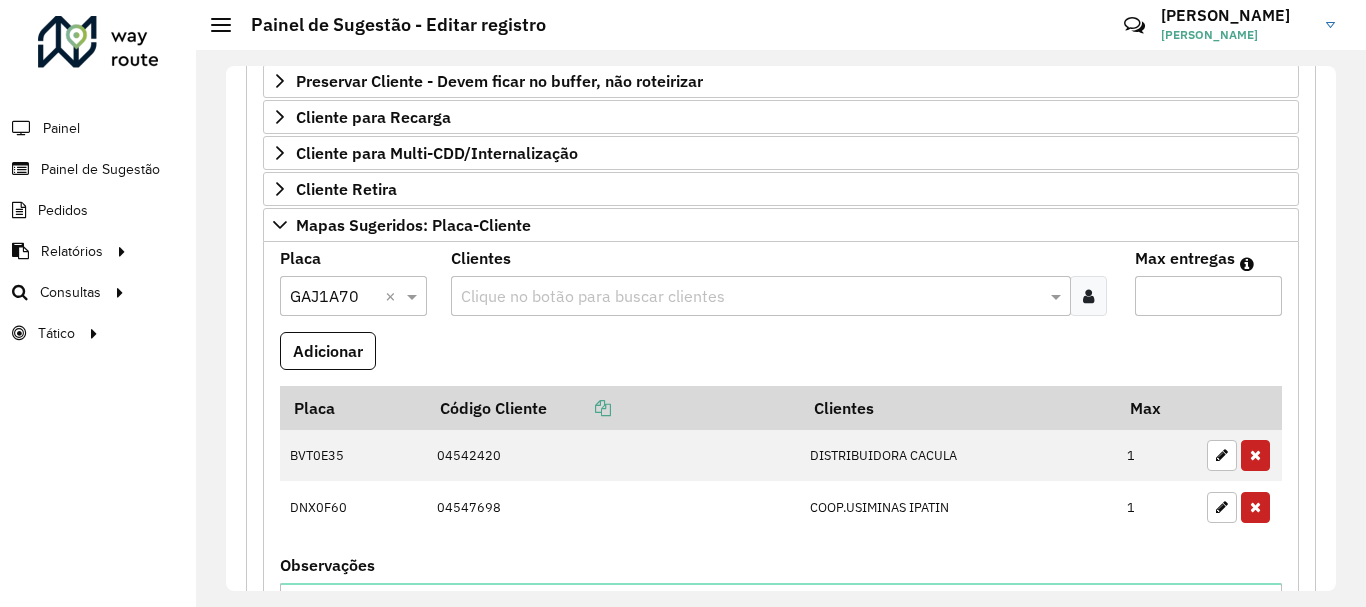 click at bounding box center (751, 297) 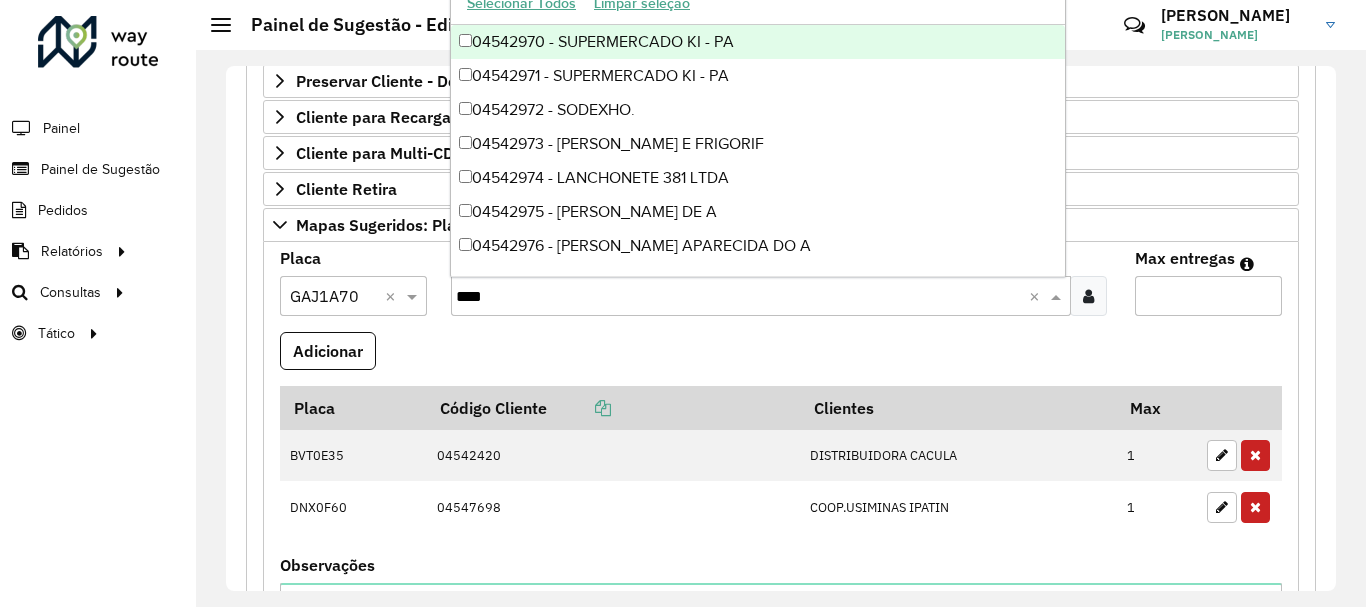 type on "*****" 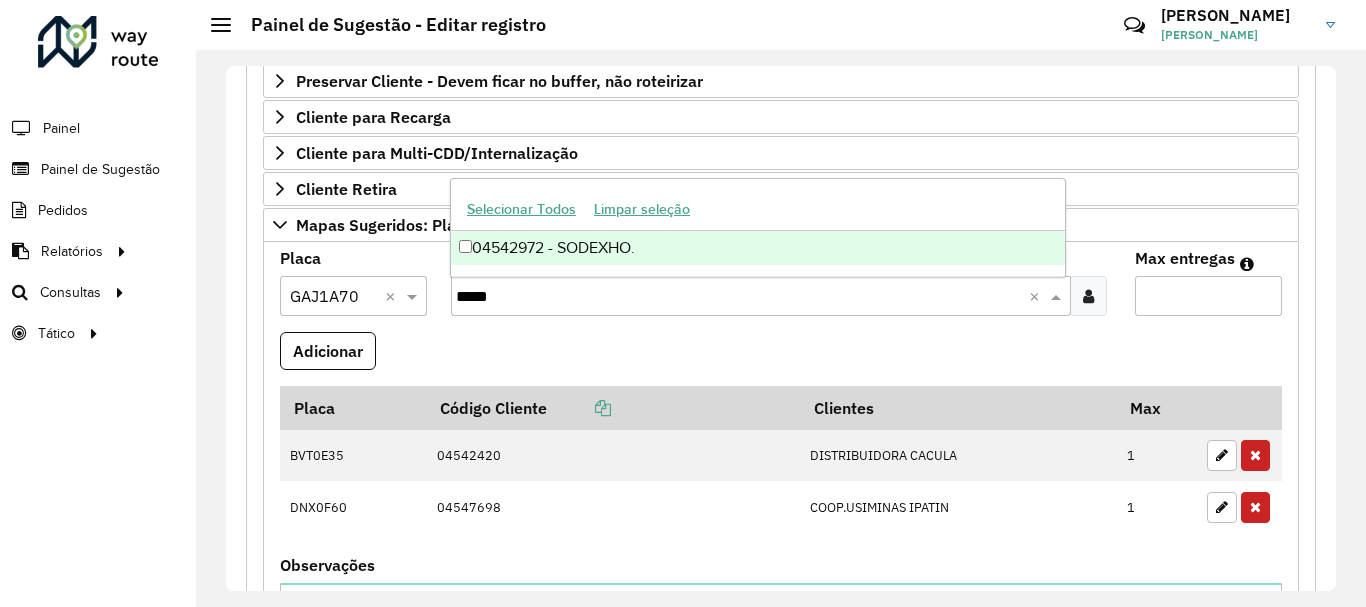 type 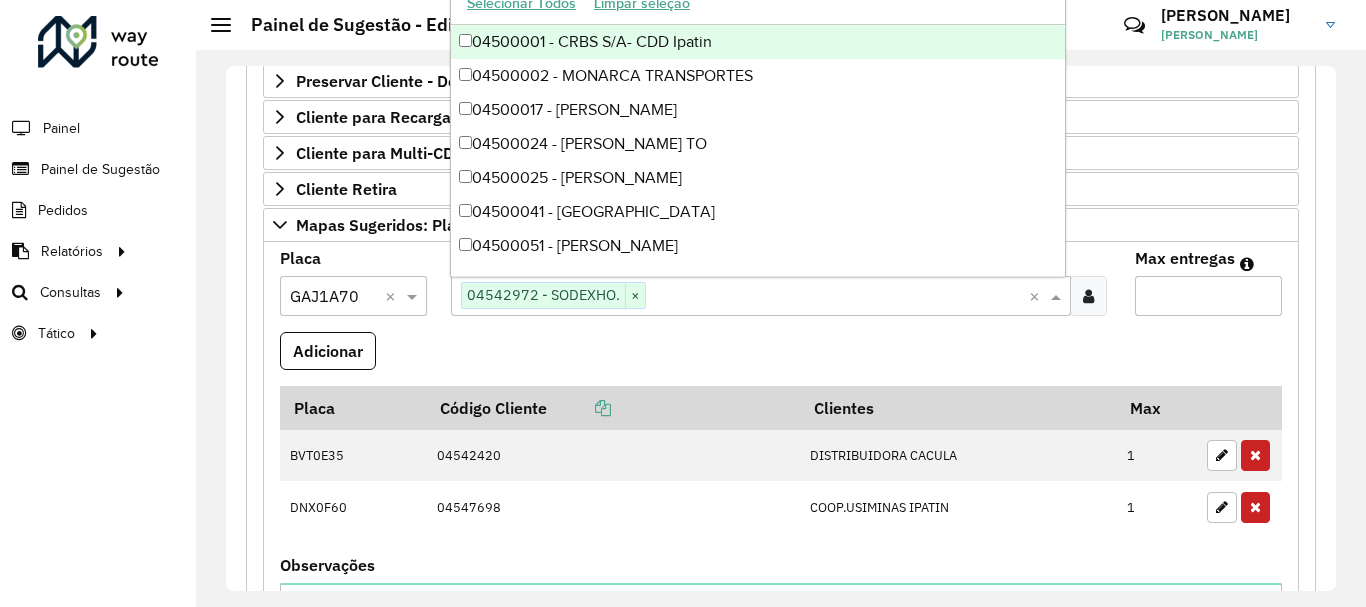 click on "**" at bounding box center [1208, 296] 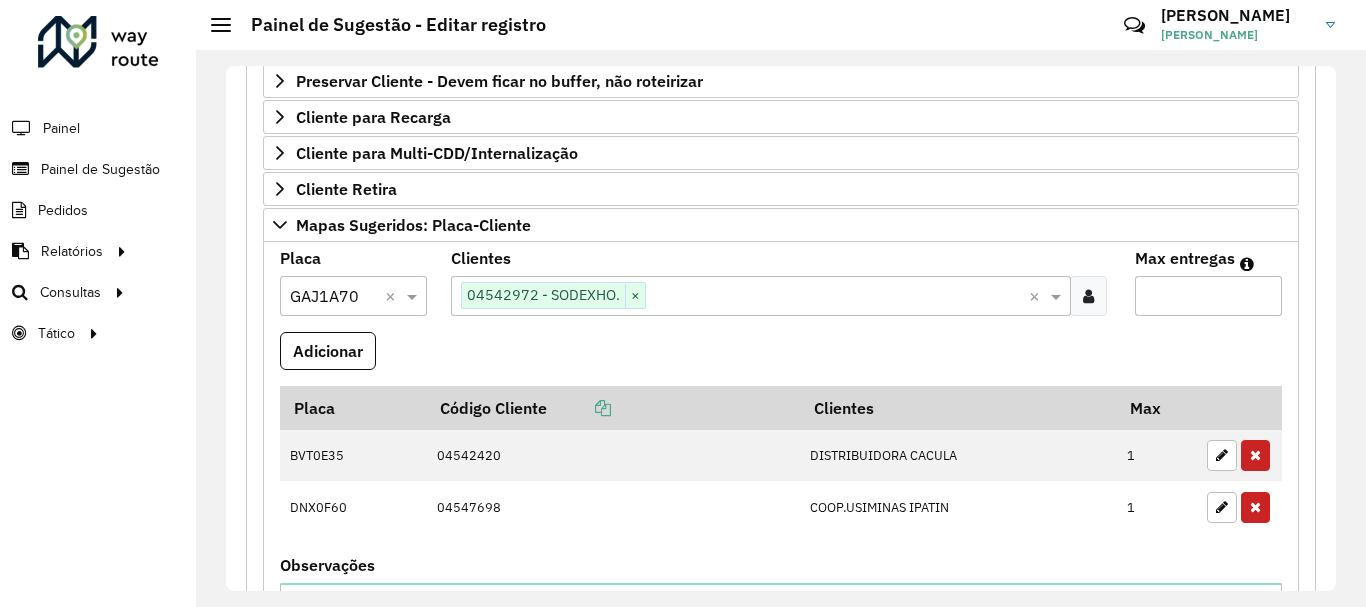 type on "*" 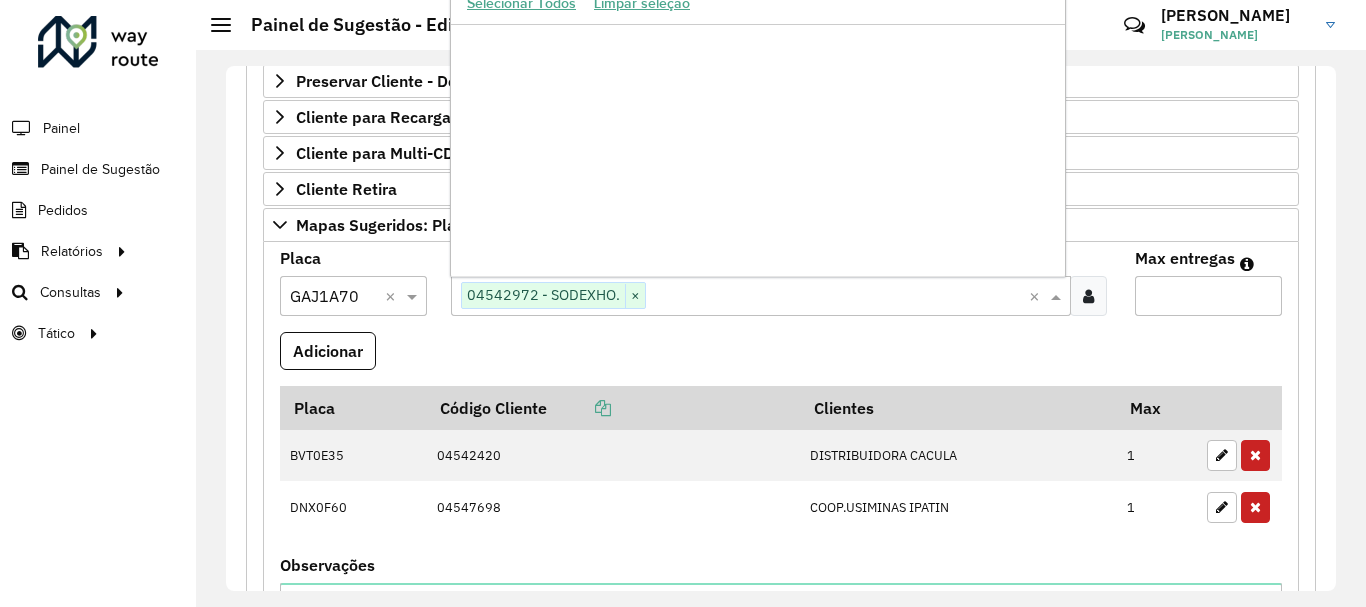 click at bounding box center (837, 297) 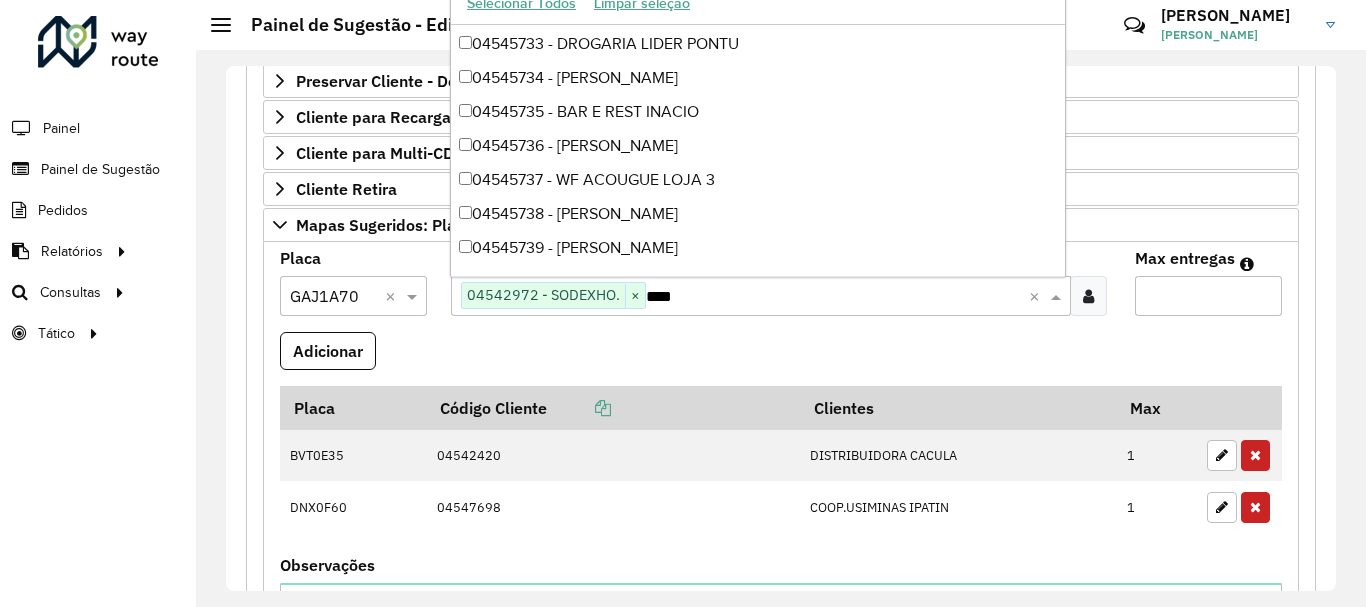 scroll, scrollTop: 0, scrollLeft: 0, axis: both 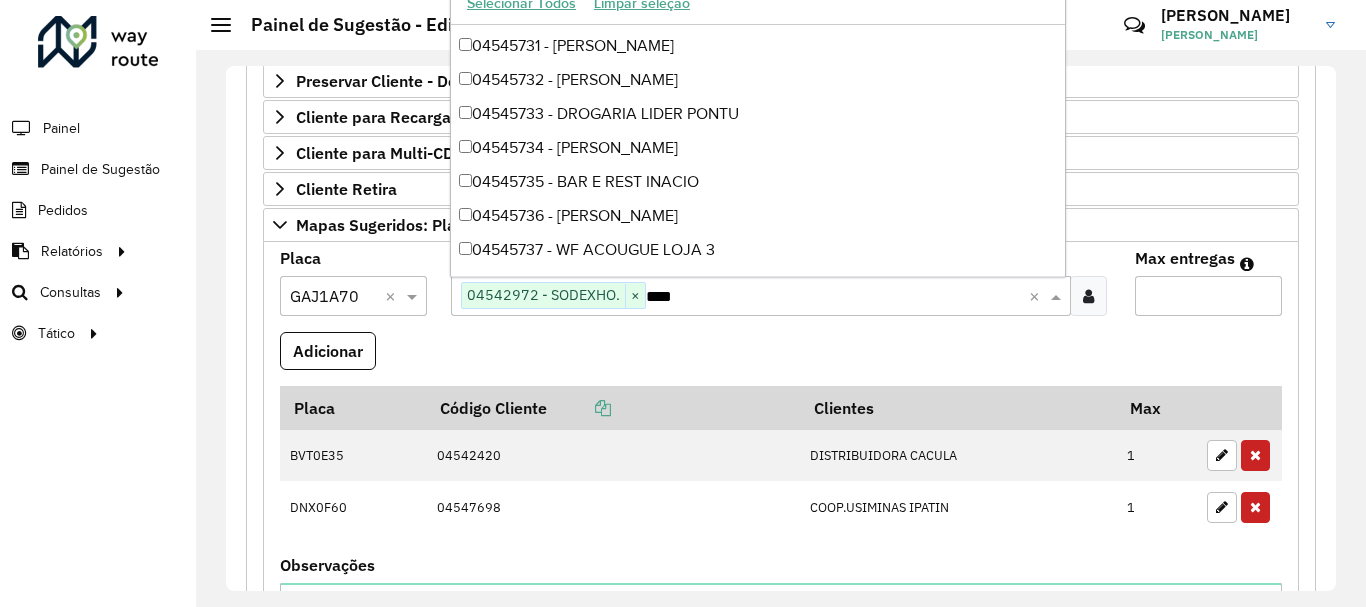 type on "*****" 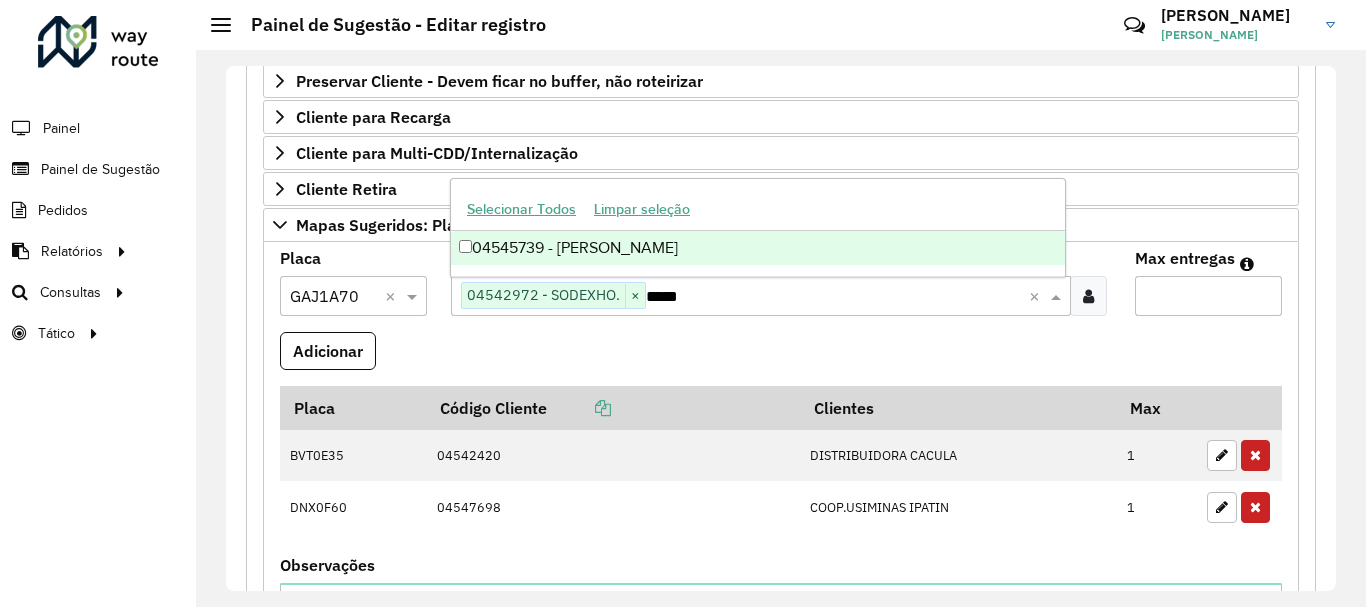 type 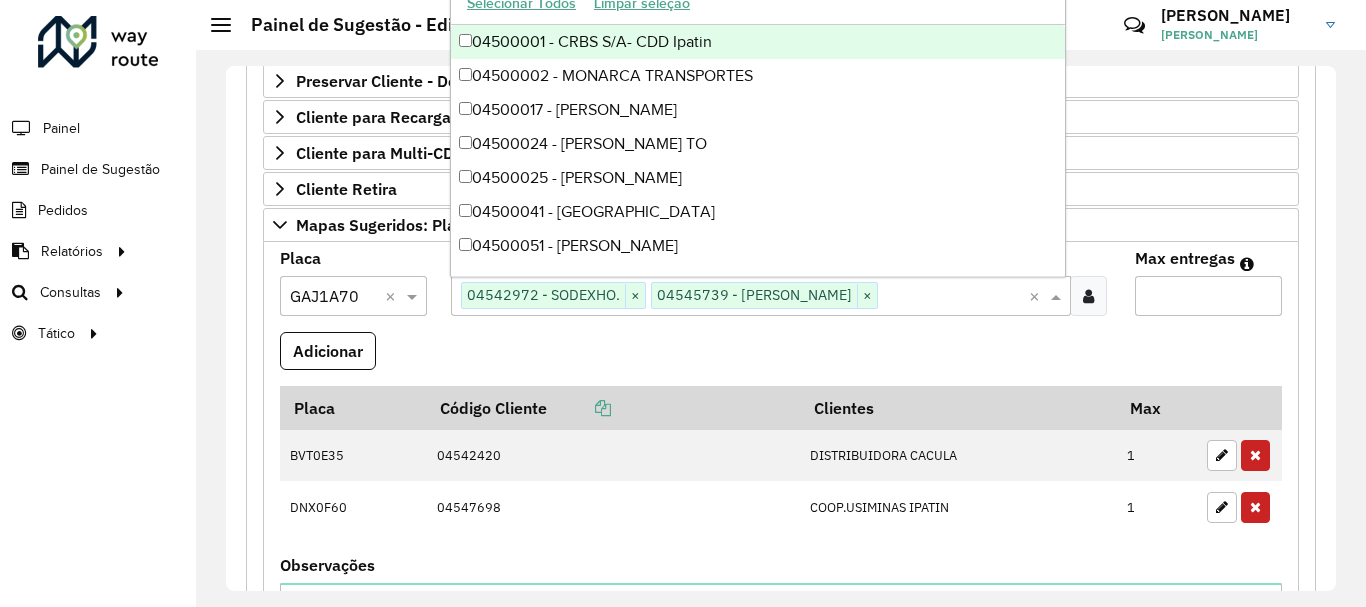 click on "Max entregas" at bounding box center [1208, 296] 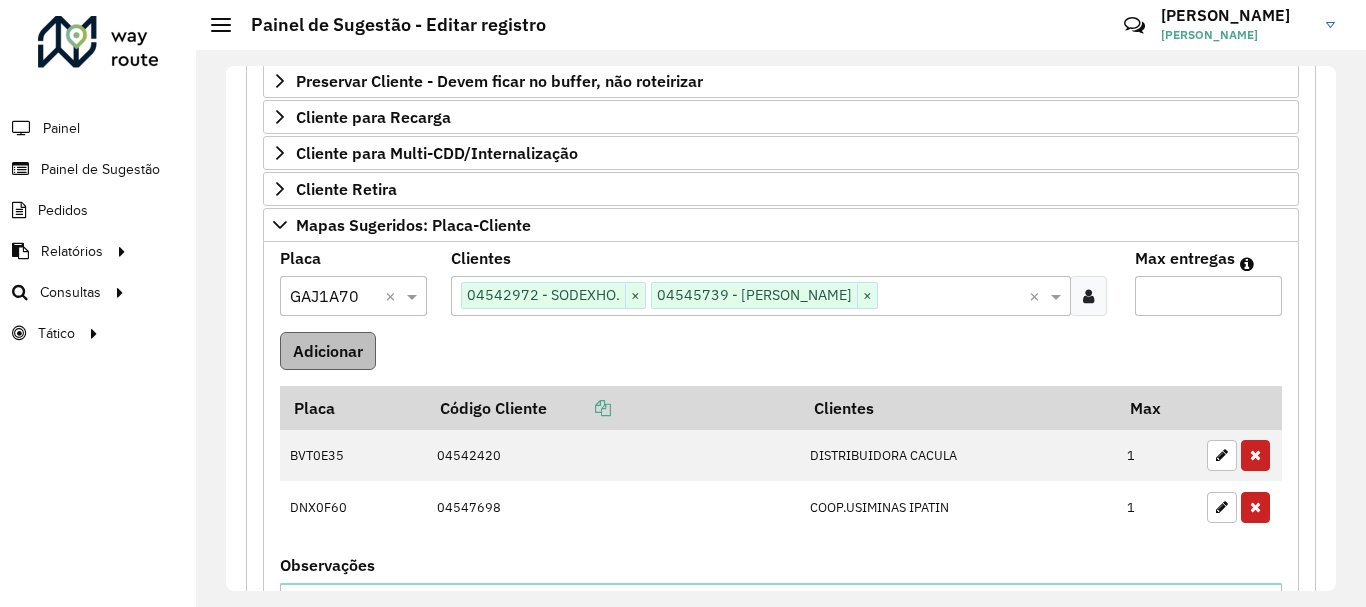 type on "*" 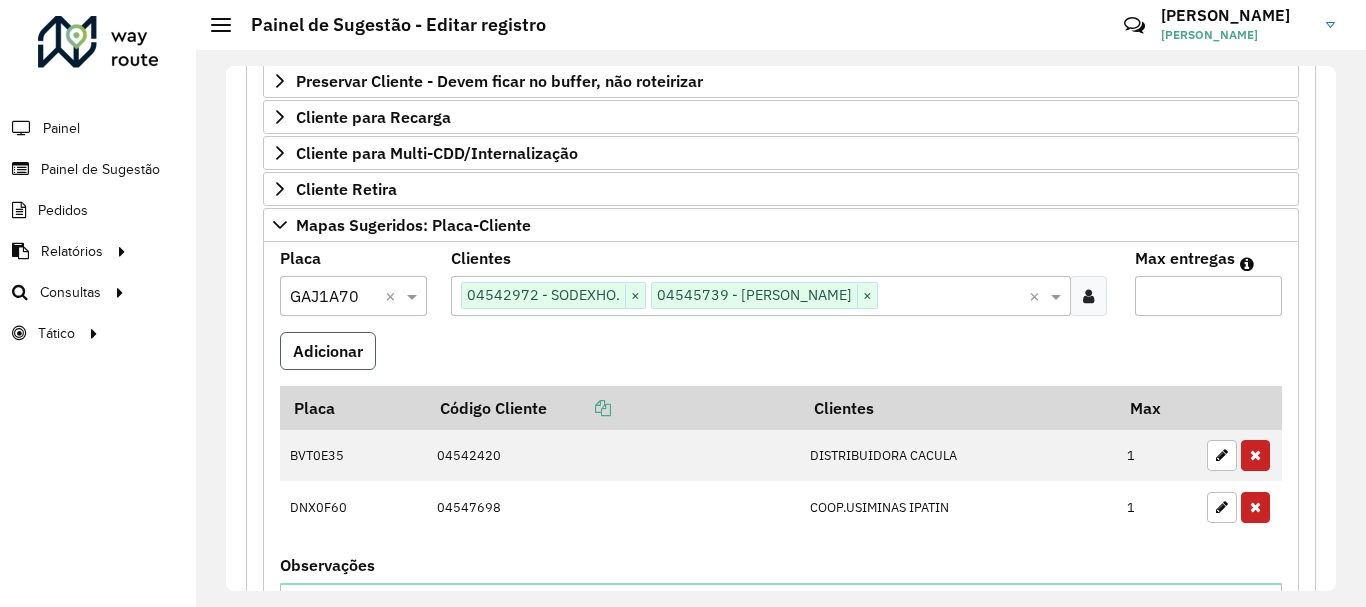 click on "Adicionar" at bounding box center (328, 351) 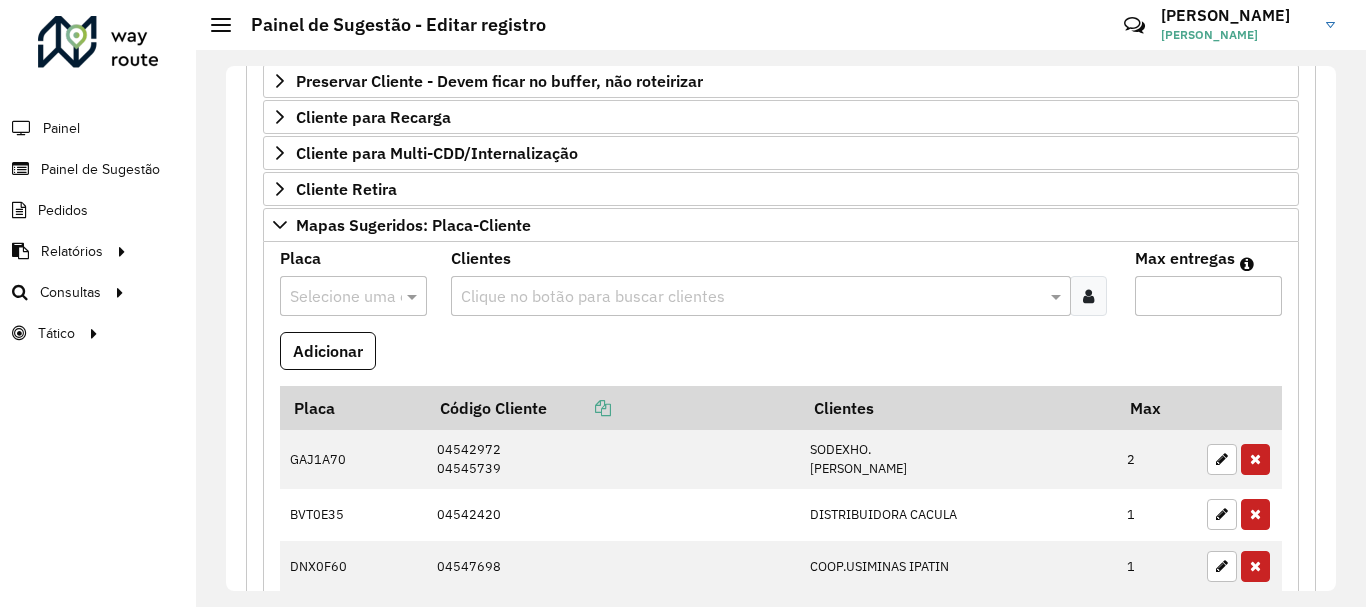 click on "**********" 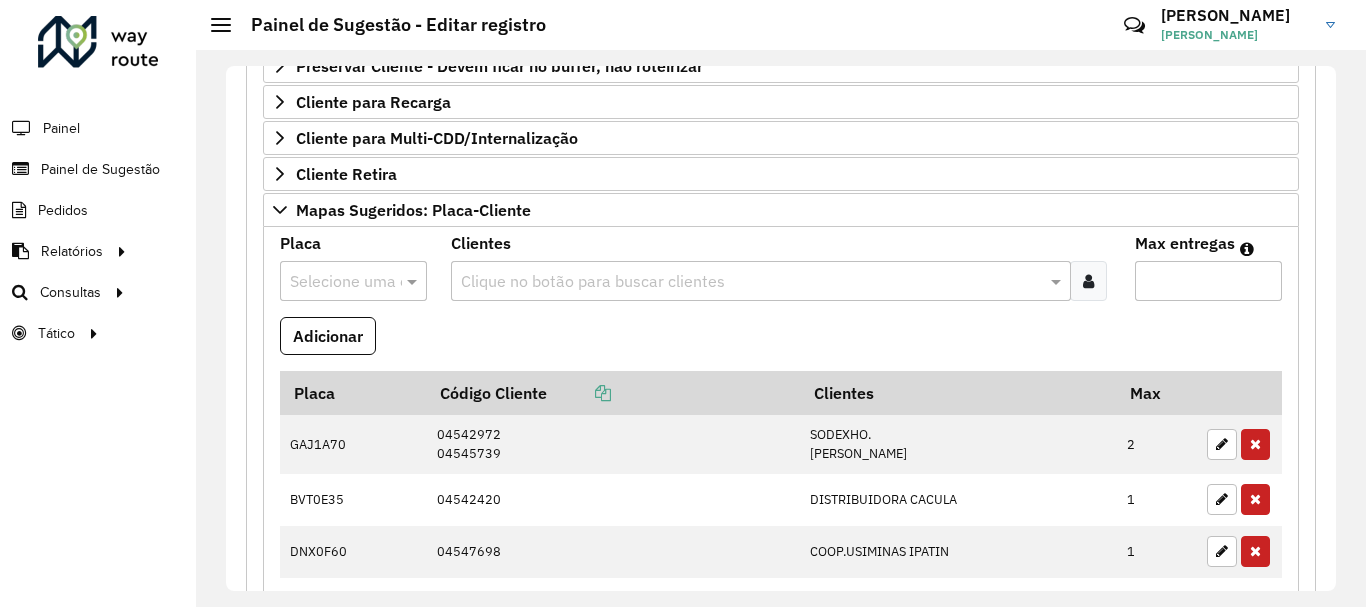 scroll, scrollTop: 443, scrollLeft: 0, axis: vertical 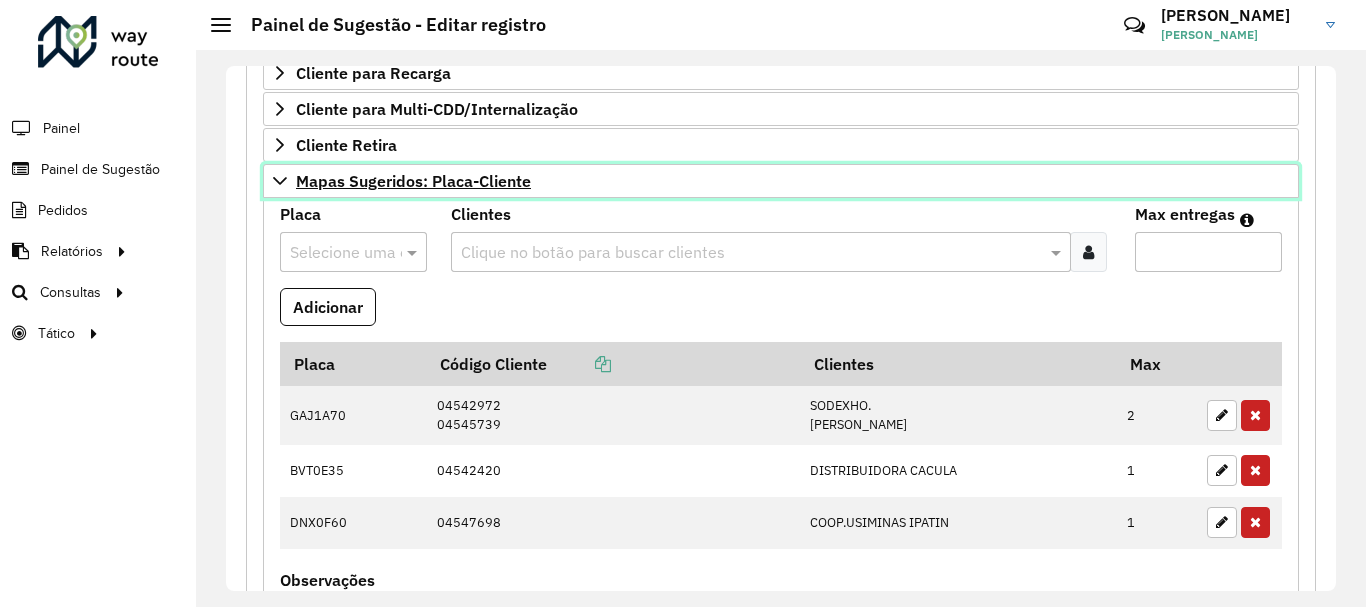 click 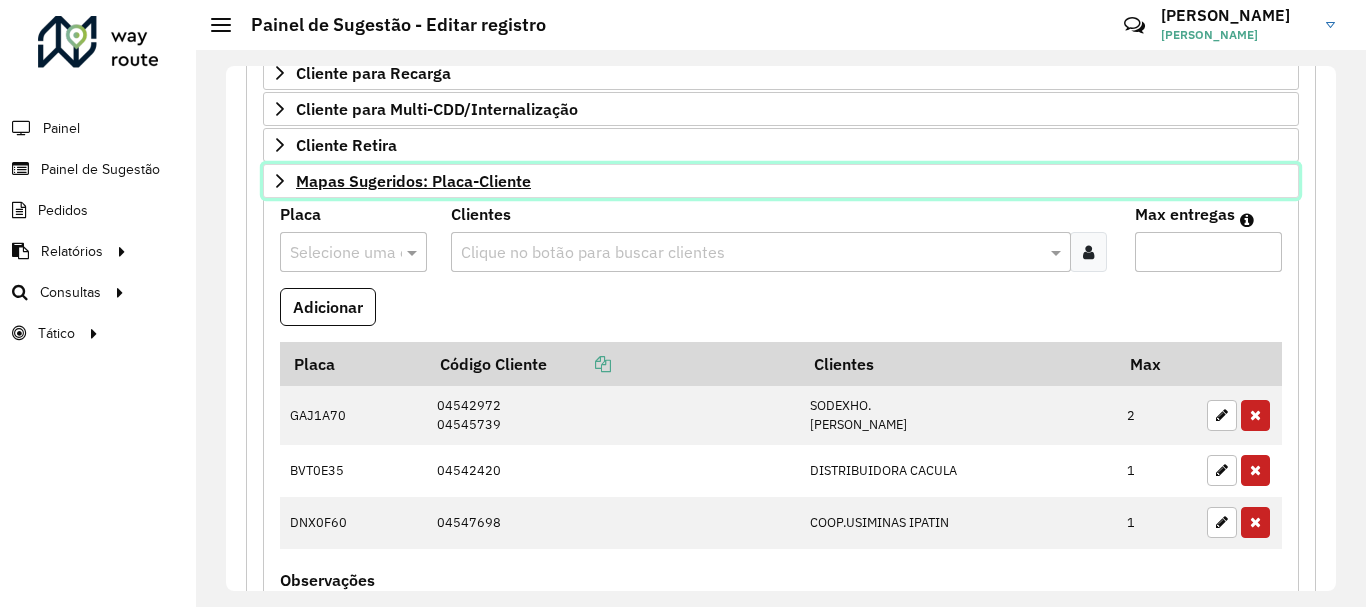 scroll, scrollTop: 390, scrollLeft: 0, axis: vertical 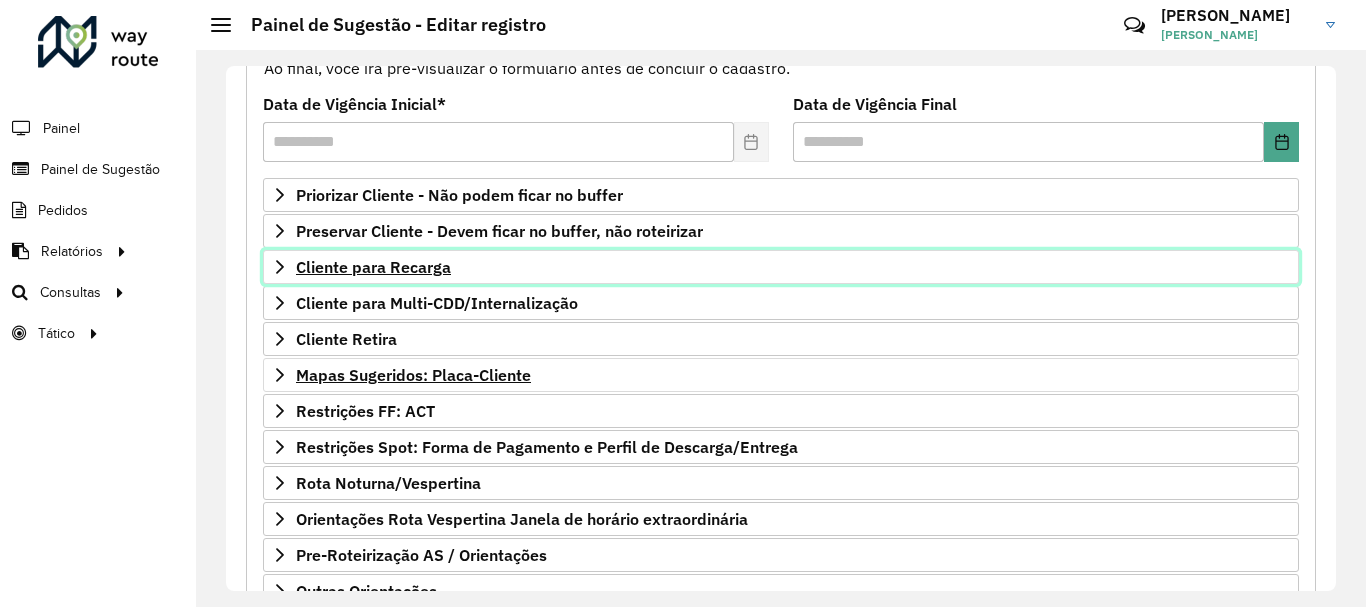 click on "Cliente para Recarga" at bounding box center [373, 267] 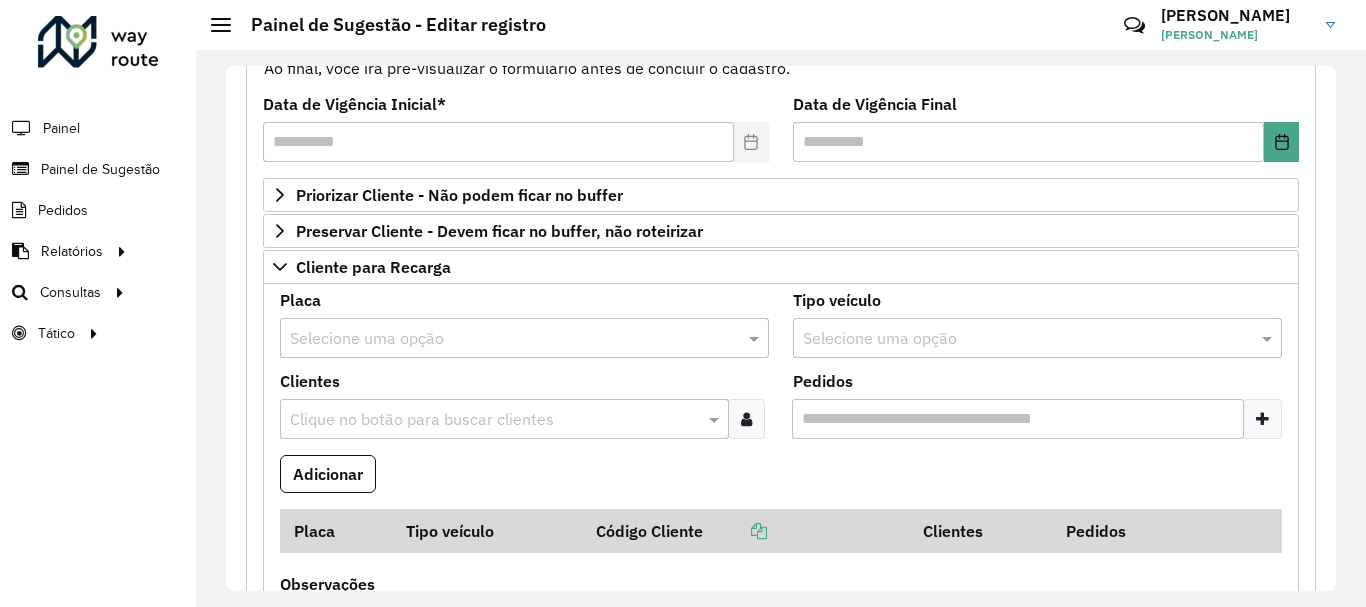 click on "Selecione uma opção" at bounding box center [524, 338] 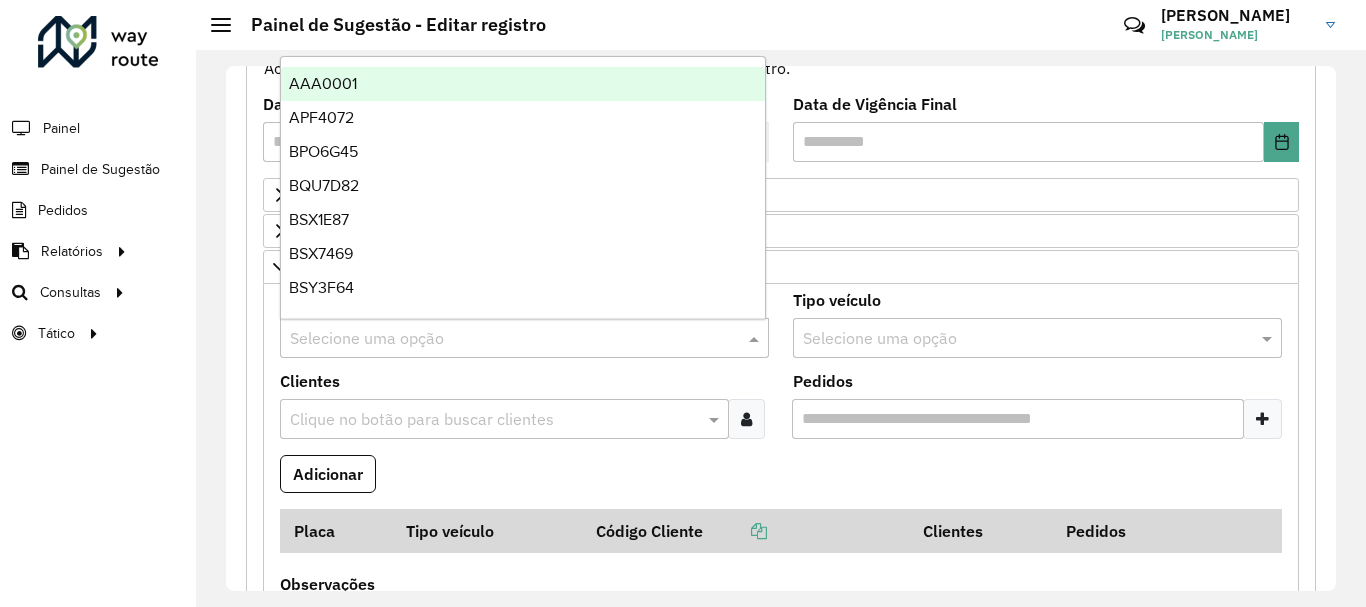 click at bounding box center [494, 420] 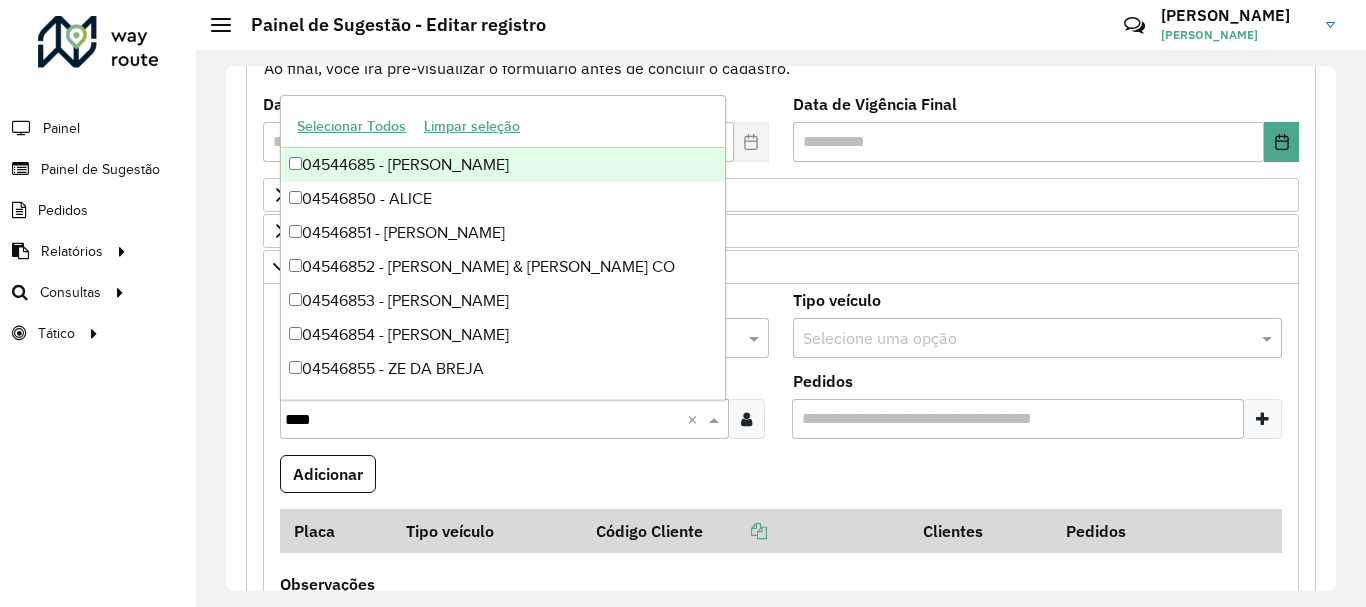 type on "*****" 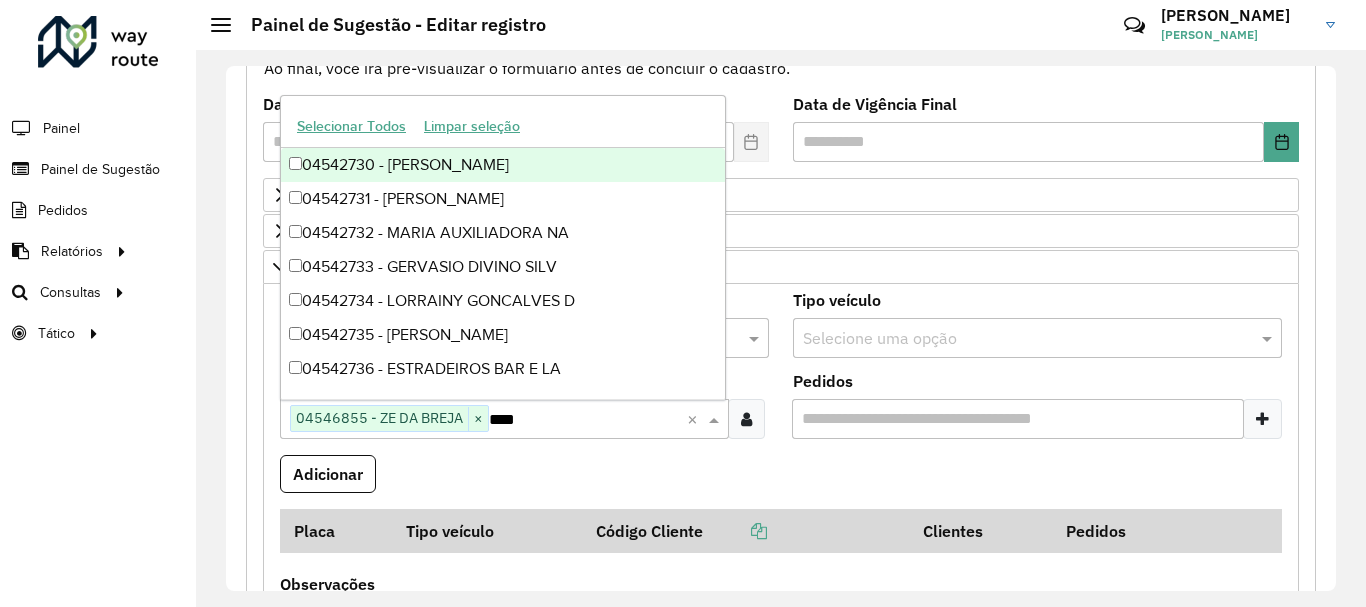 type on "*****" 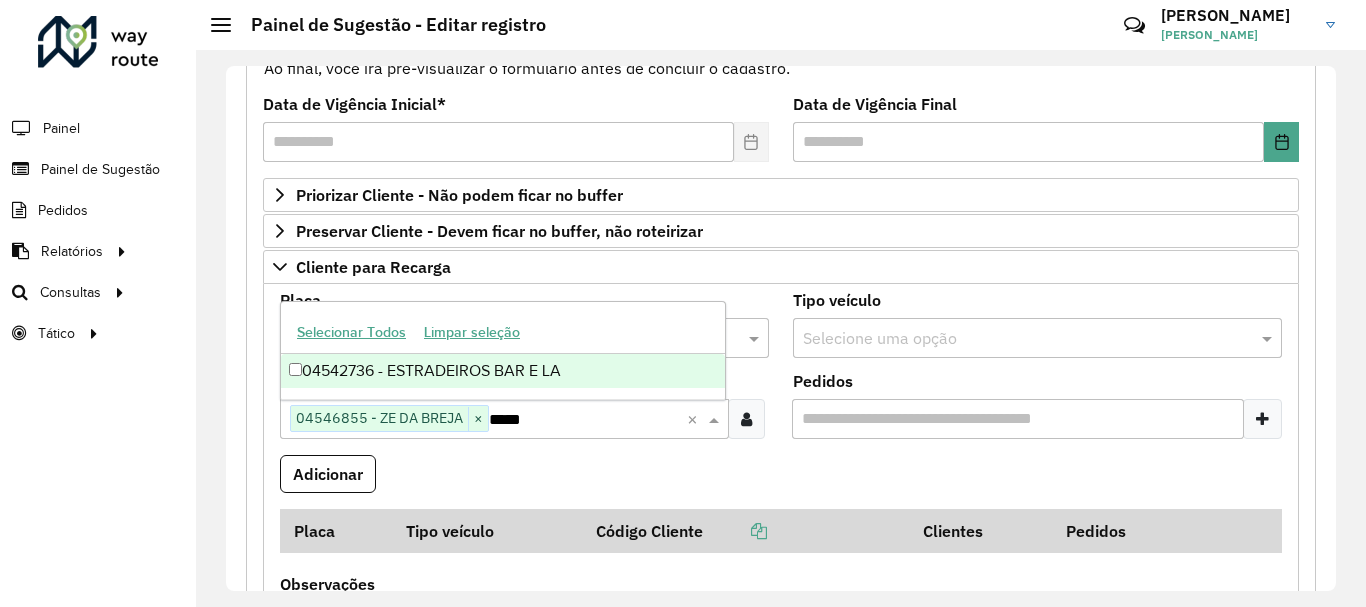 type 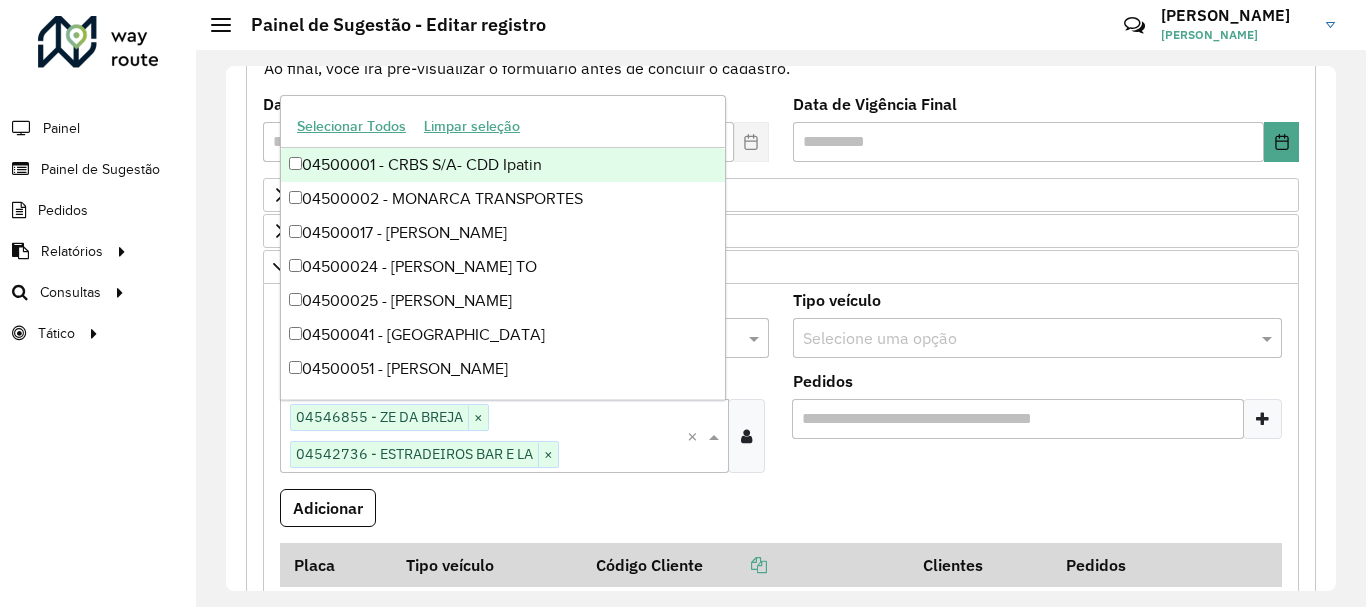 click on "Adicionar" at bounding box center [781, 516] 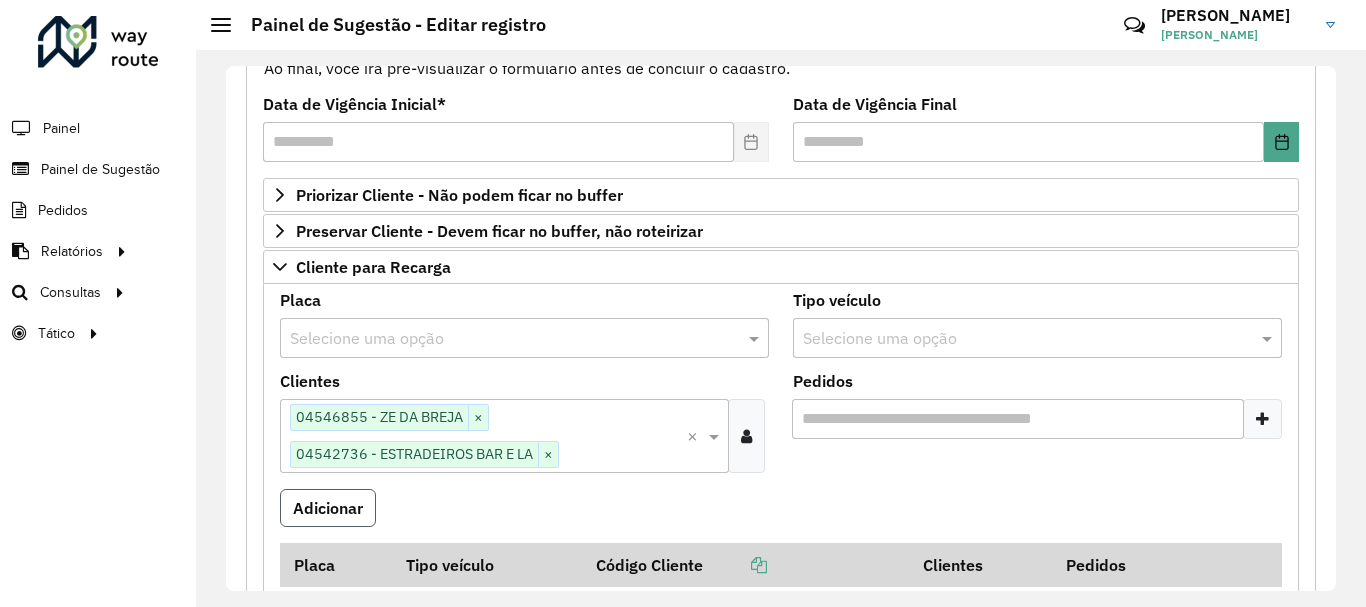 click on "Adicionar" at bounding box center [328, 508] 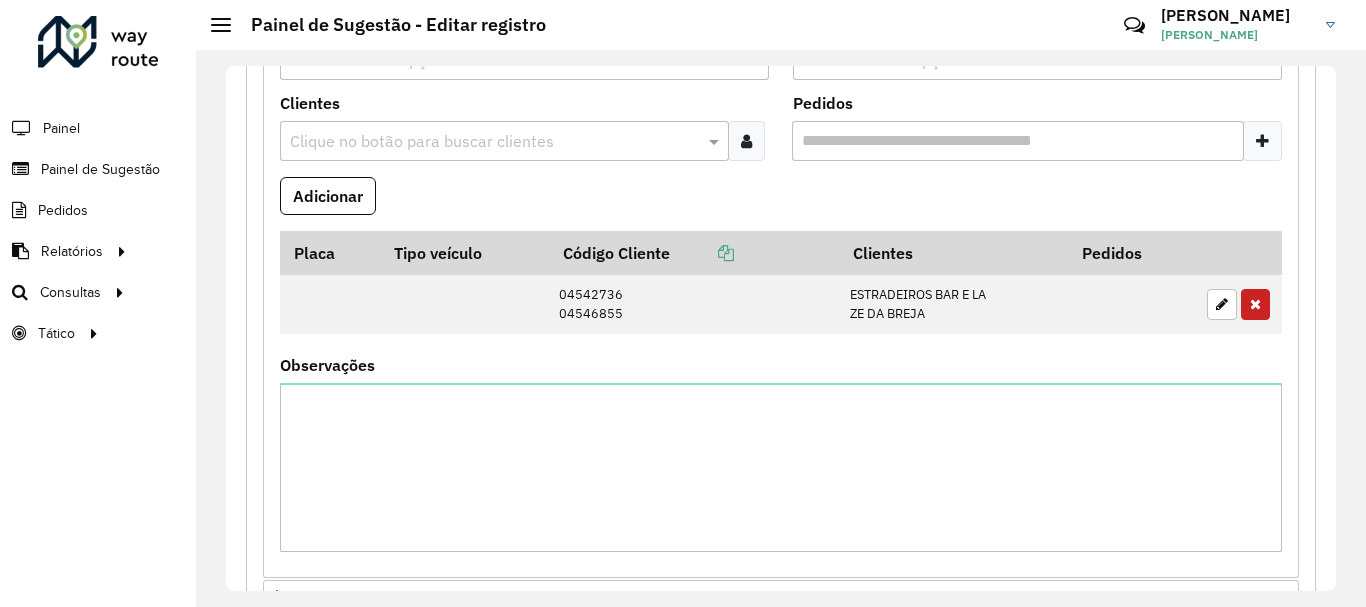 scroll, scrollTop: 623, scrollLeft: 0, axis: vertical 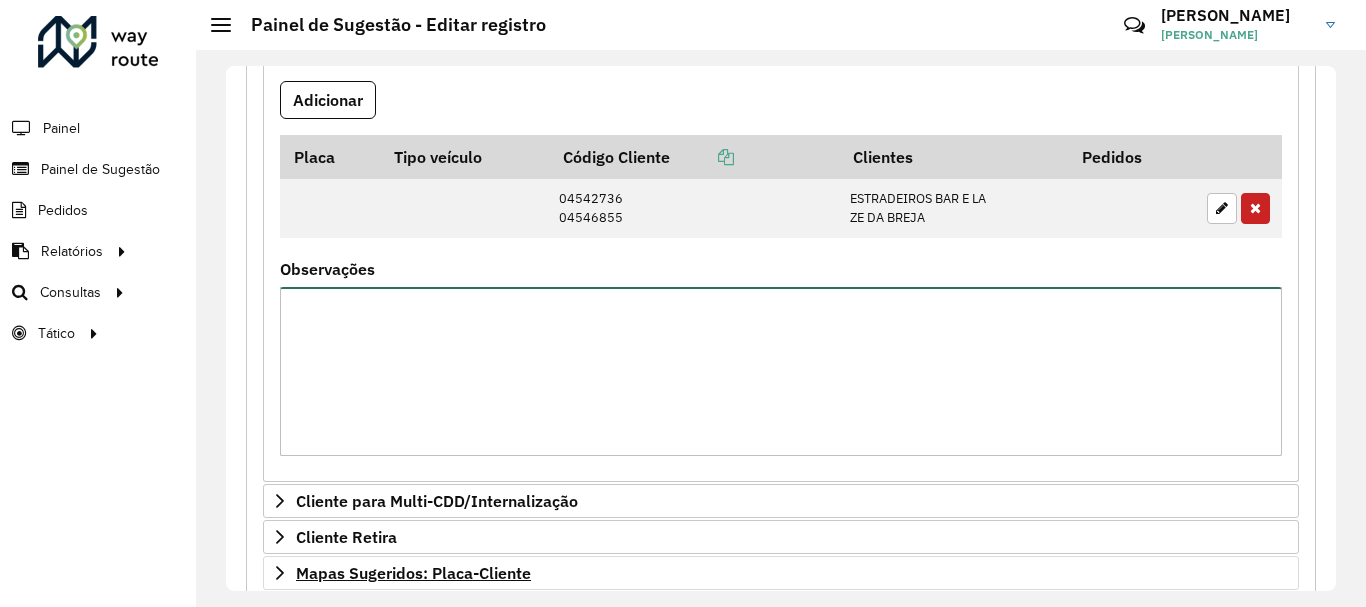 click on "Observações" at bounding box center [781, 371] 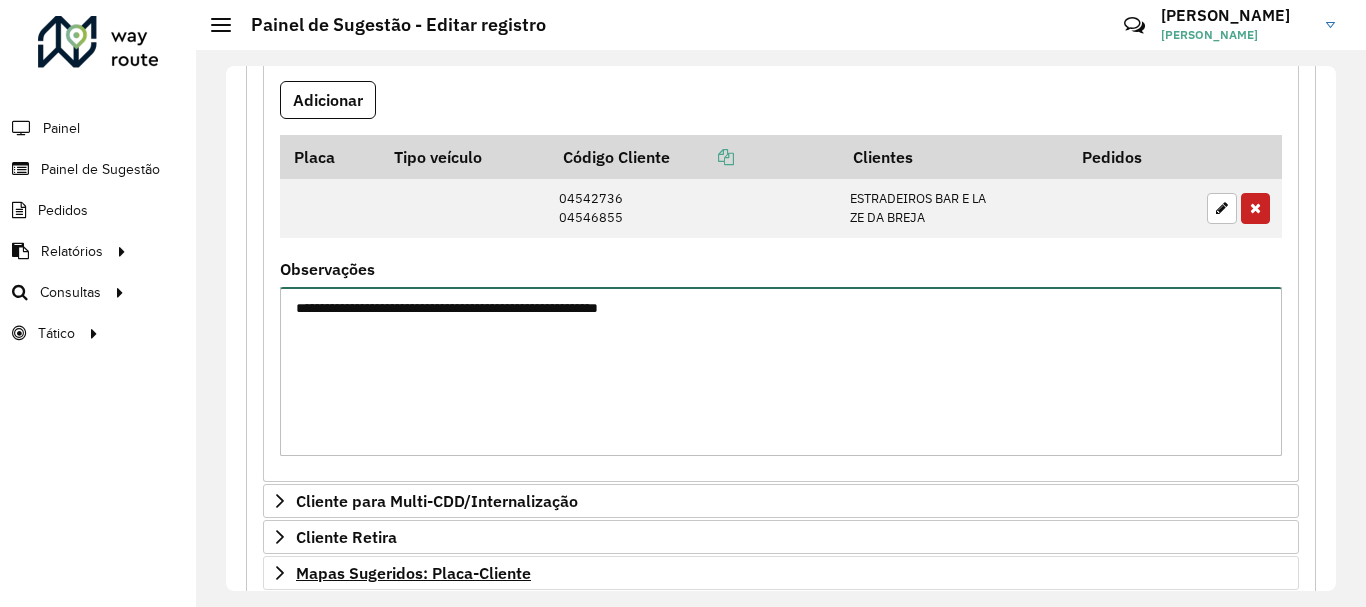 type on "**********" 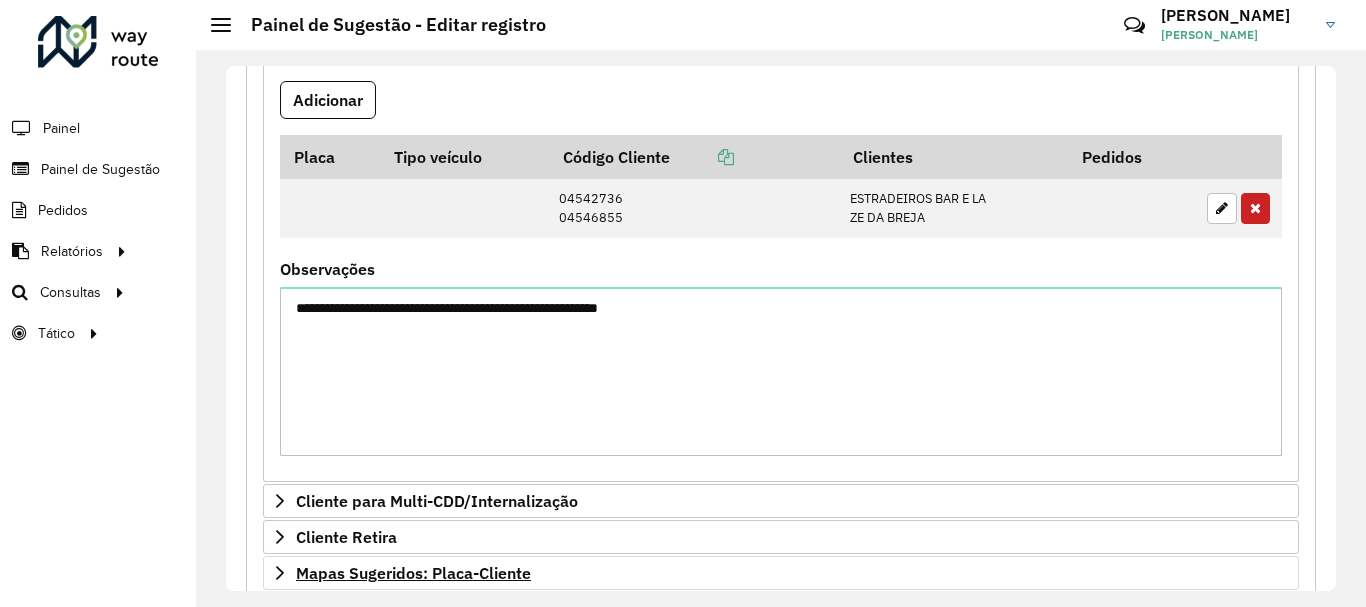 click on "**********" at bounding box center (781, 254) 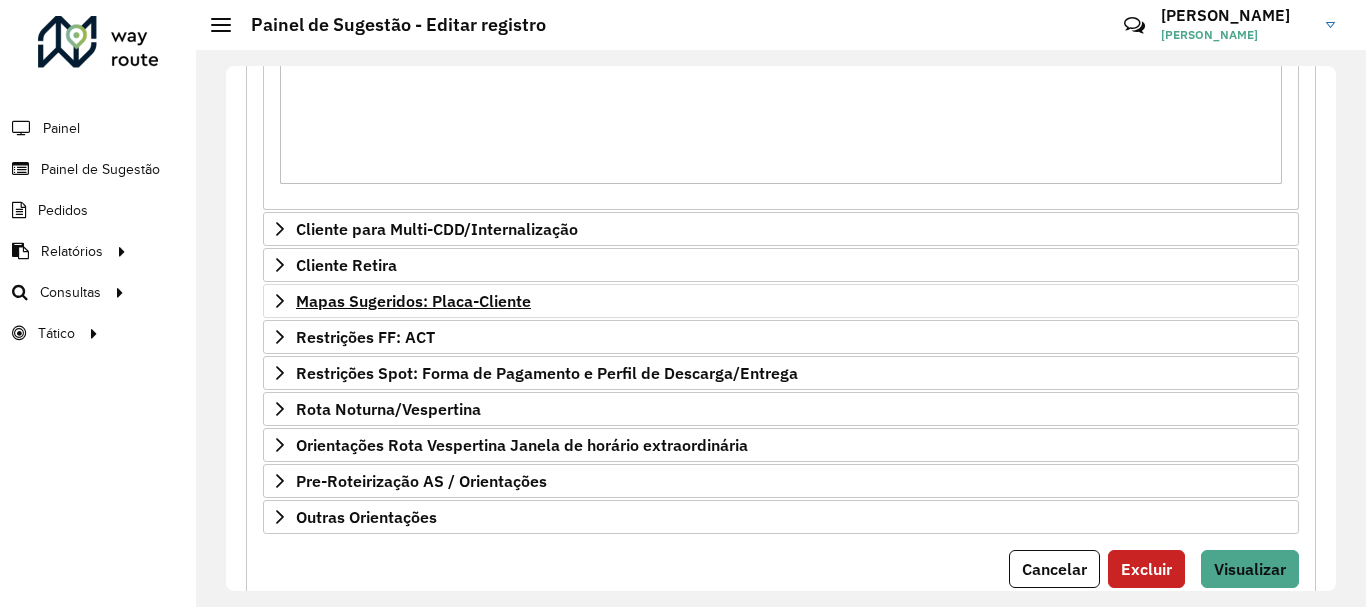 scroll, scrollTop: 963, scrollLeft: 0, axis: vertical 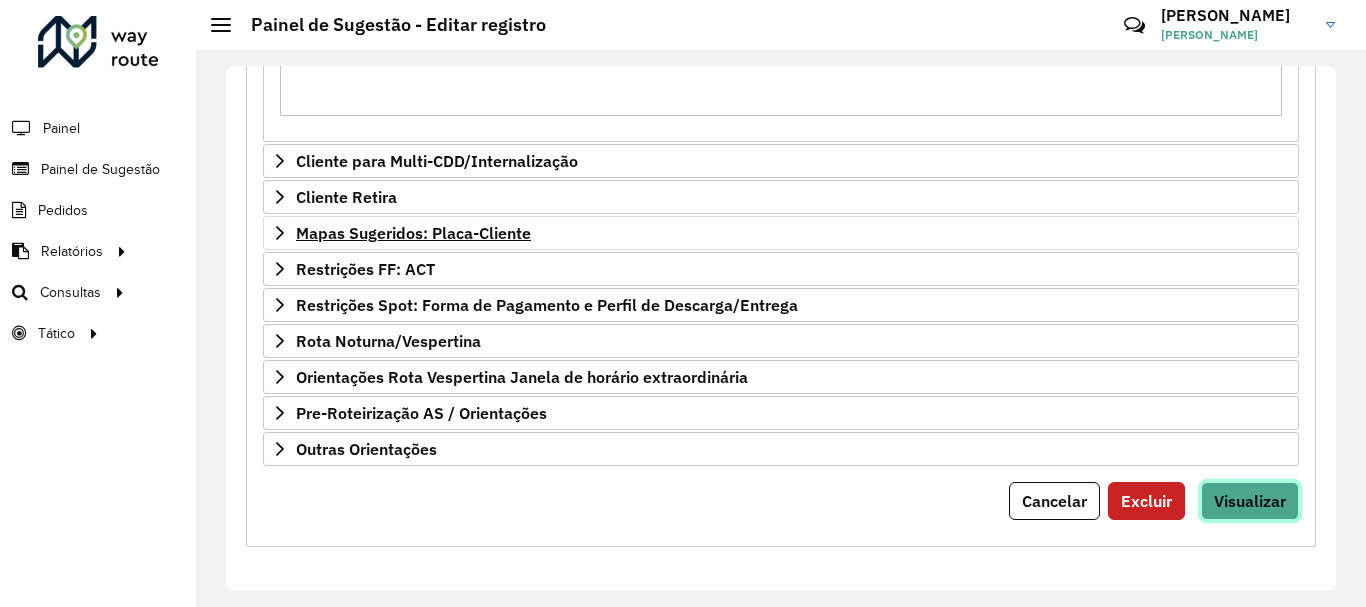 click on "Visualizar" at bounding box center (1250, 501) 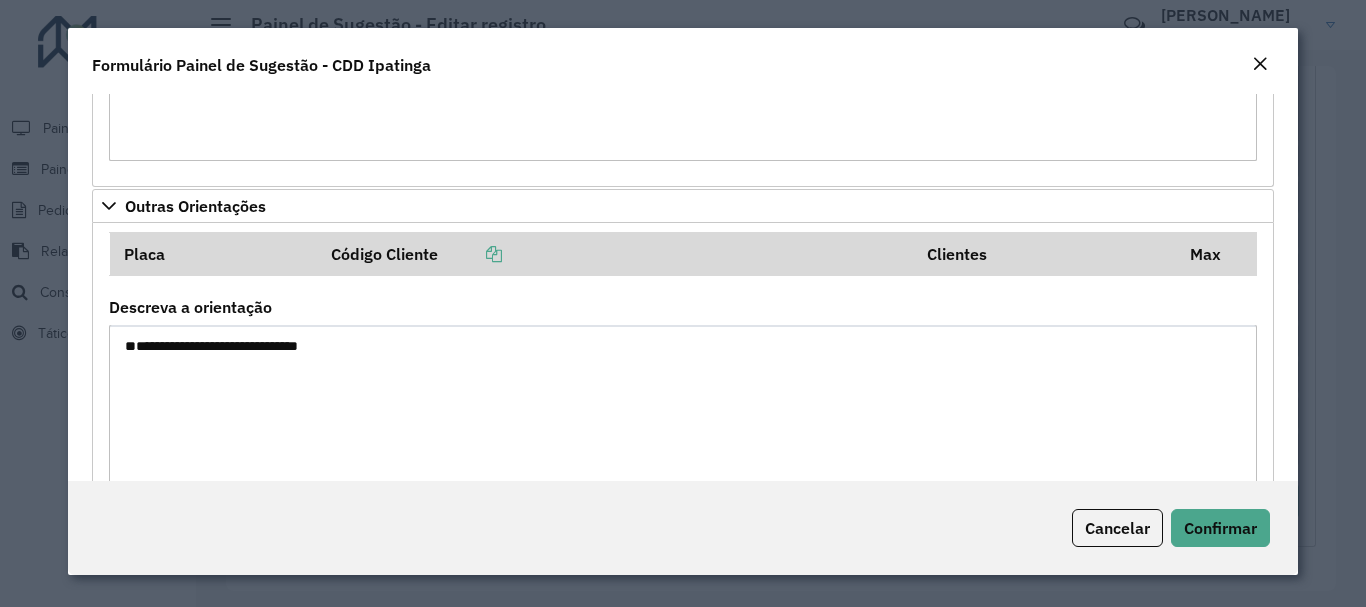 scroll, scrollTop: 1299, scrollLeft: 0, axis: vertical 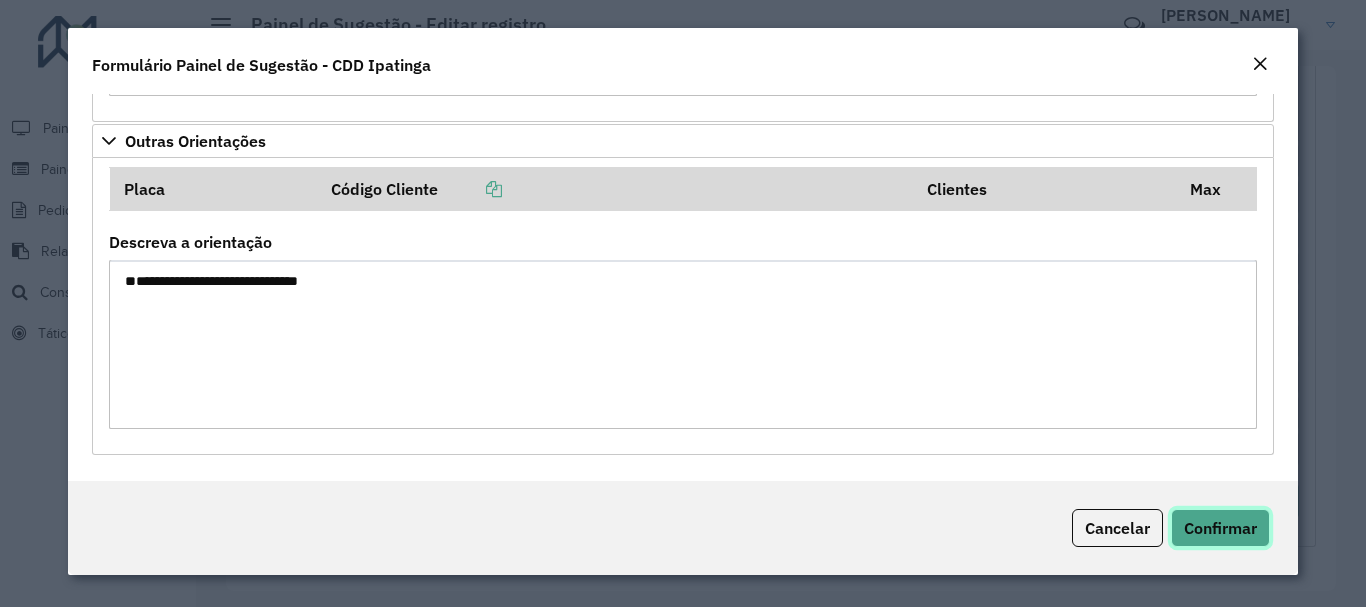 click on "Confirmar" 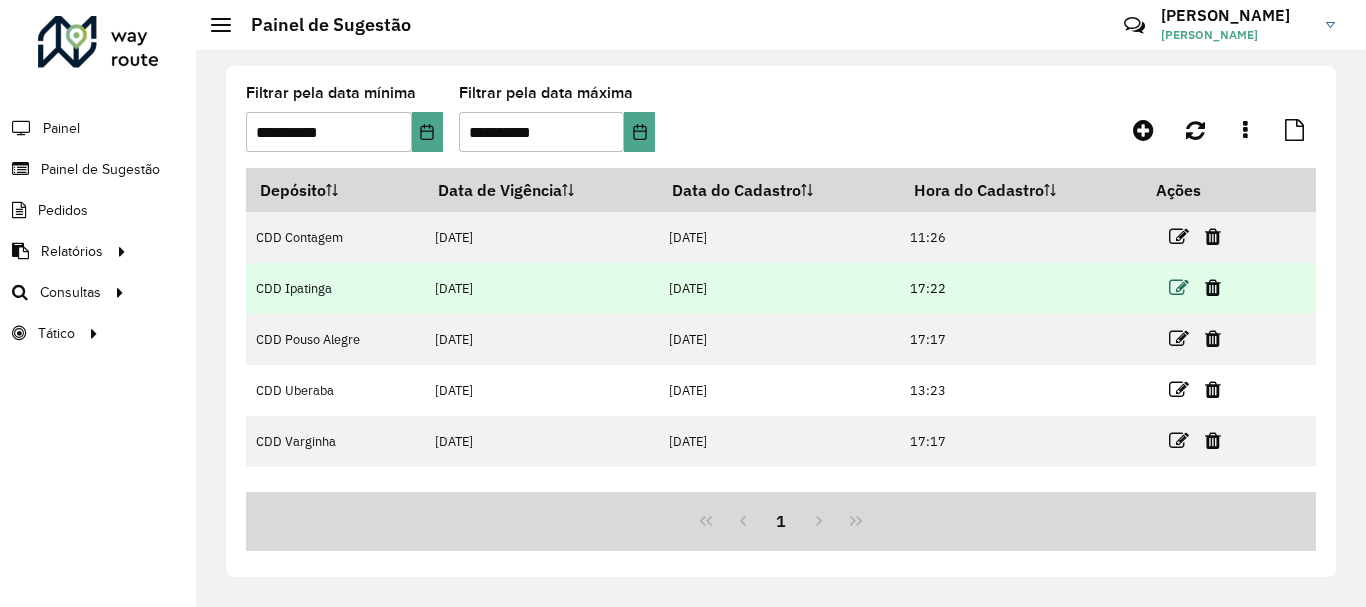click at bounding box center (1179, 288) 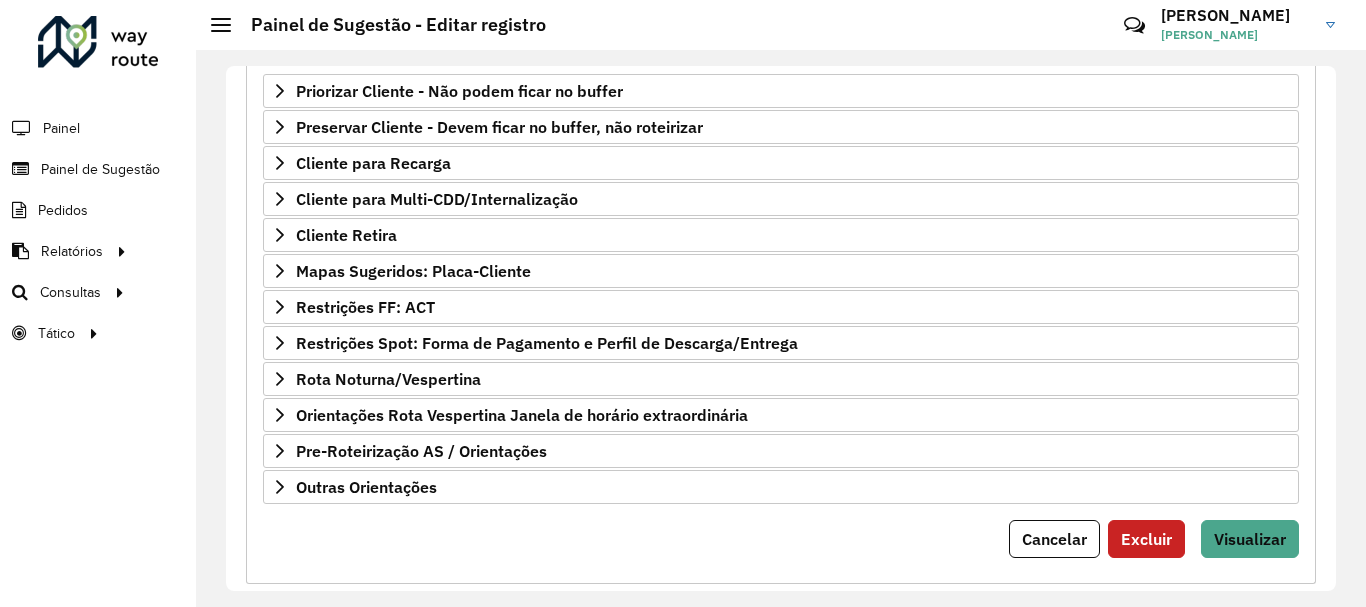 scroll, scrollTop: 390, scrollLeft: 0, axis: vertical 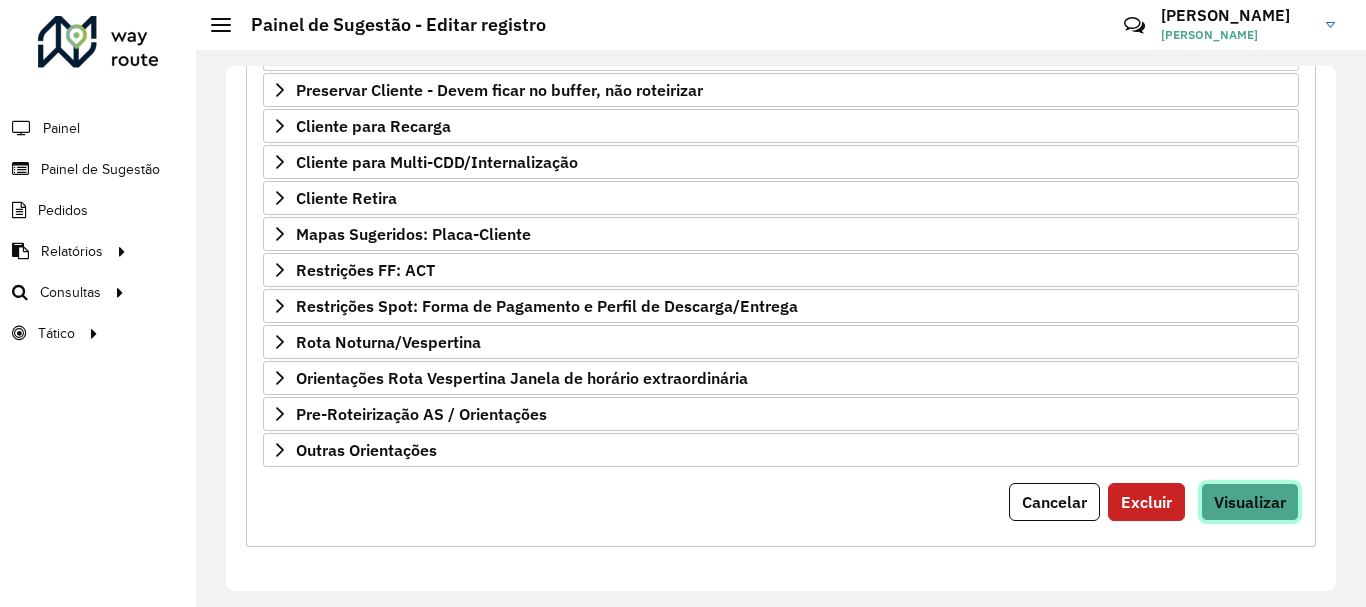 click on "Visualizar" at bounding box center [1250, 502] 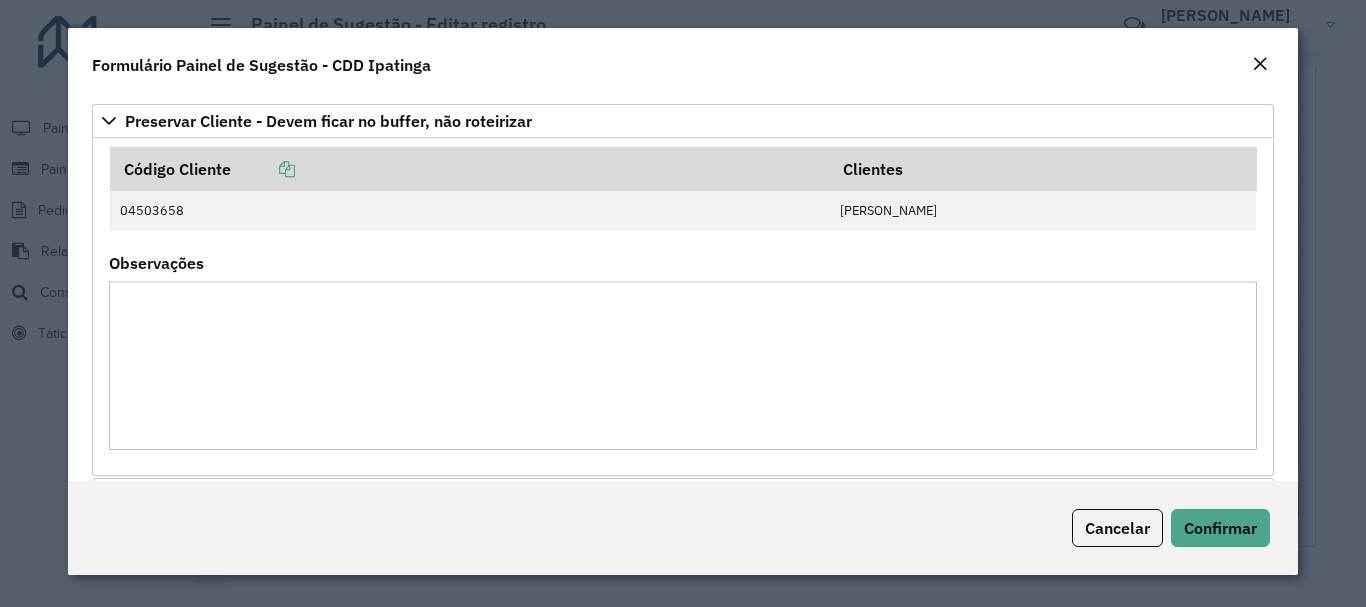 scroll, scrollTop: 0, scrollLeft: 0, axis: both 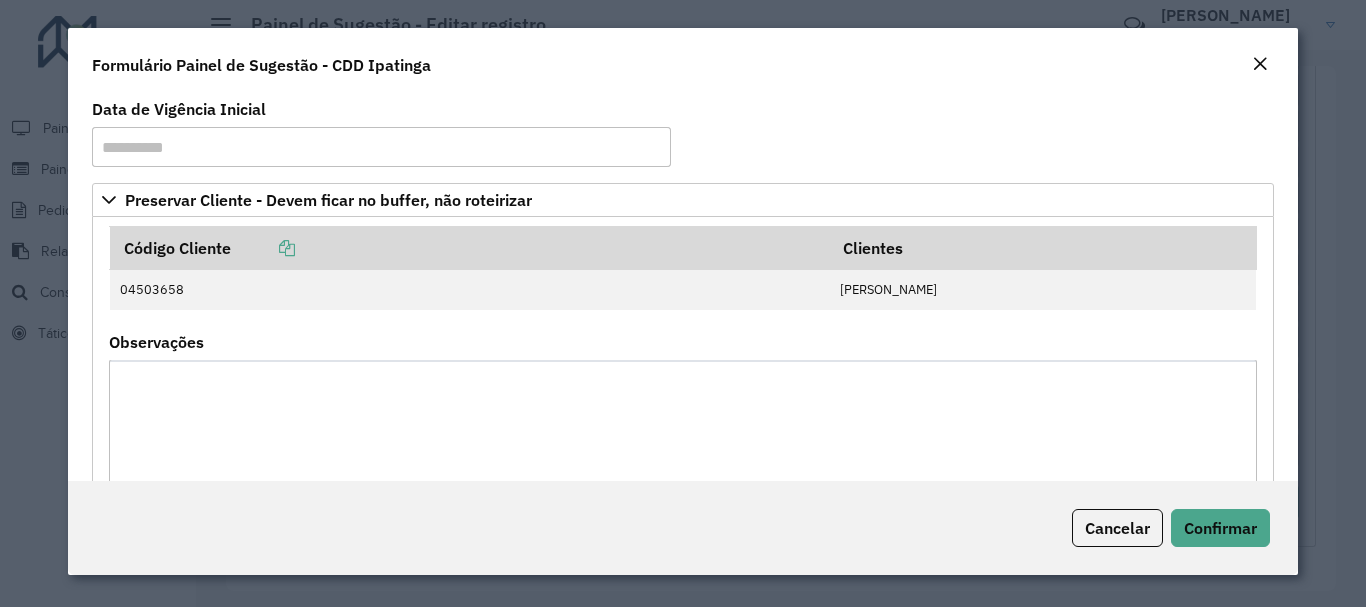 click 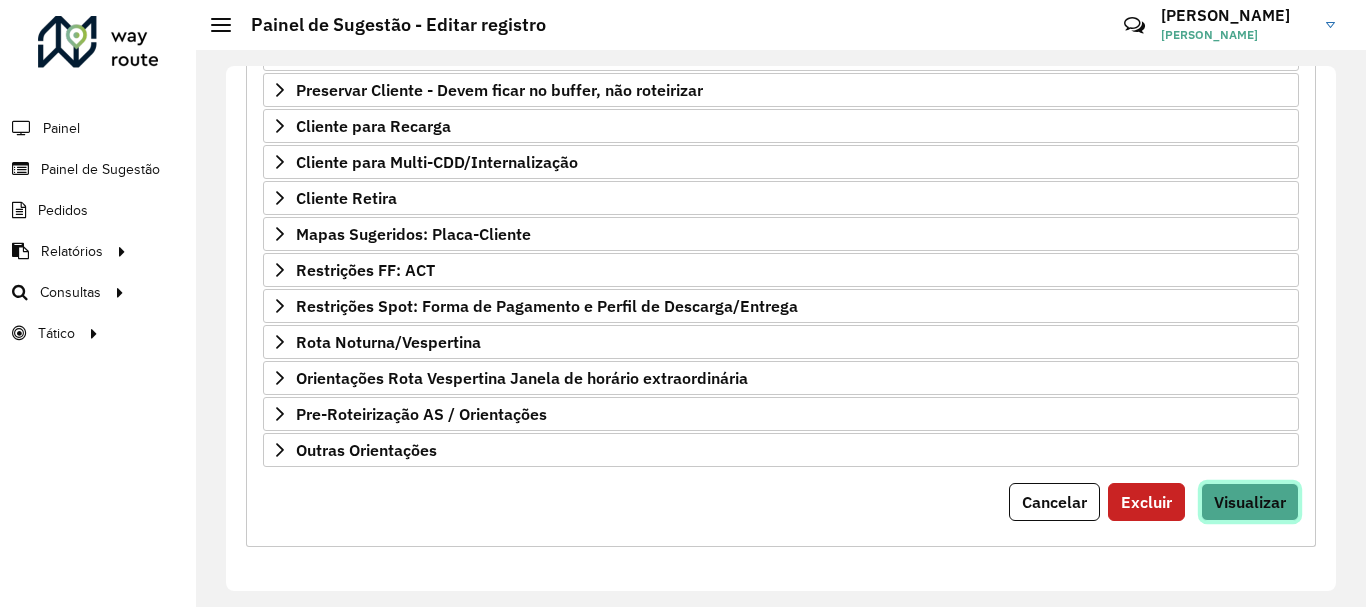 click on "Visualizar" at bounding box center [1250, 502] 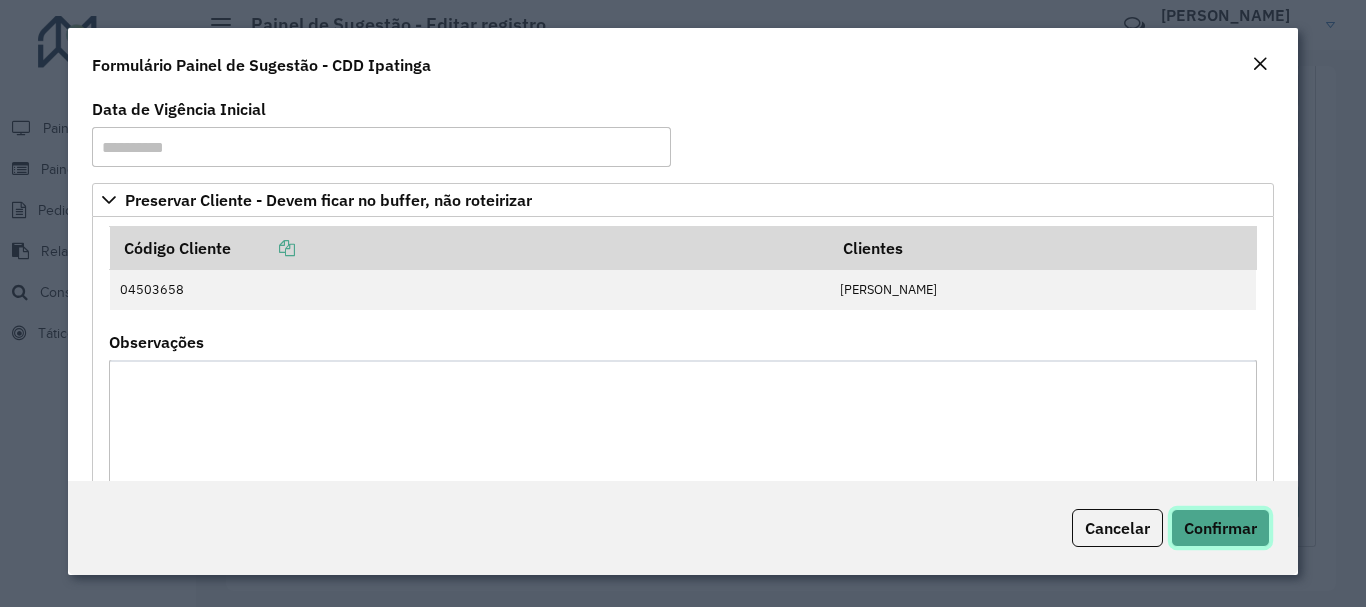 click on "Confirmar" 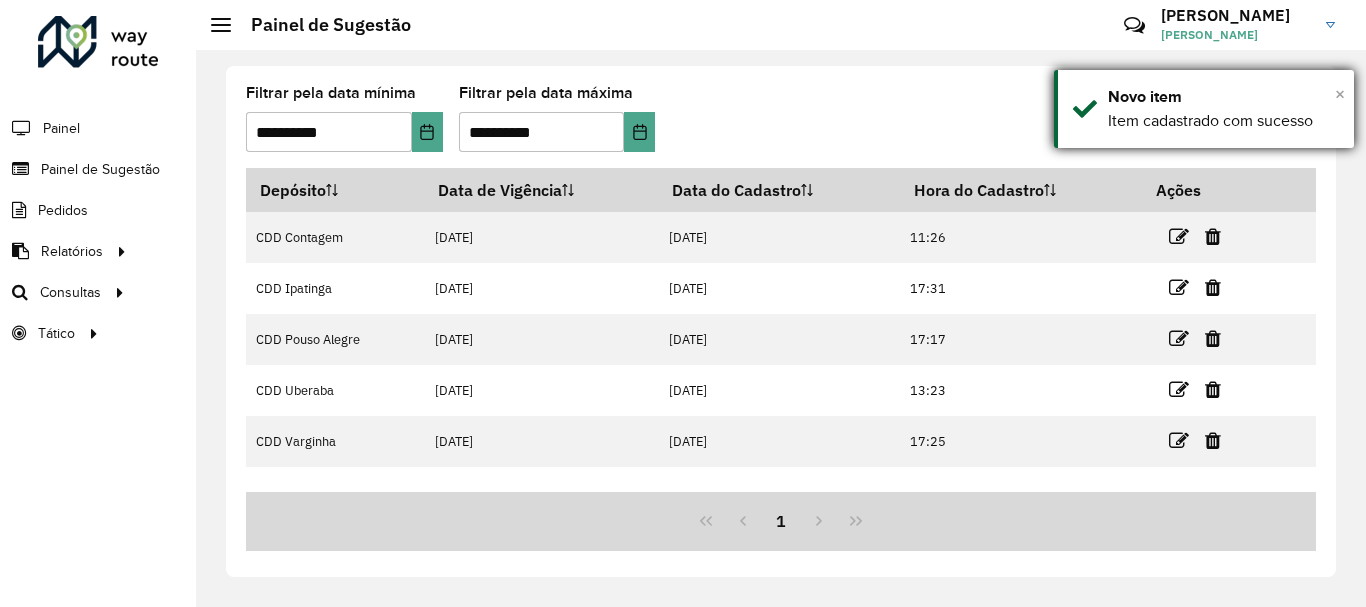 click on "×" at bounding box center (1340, 94) 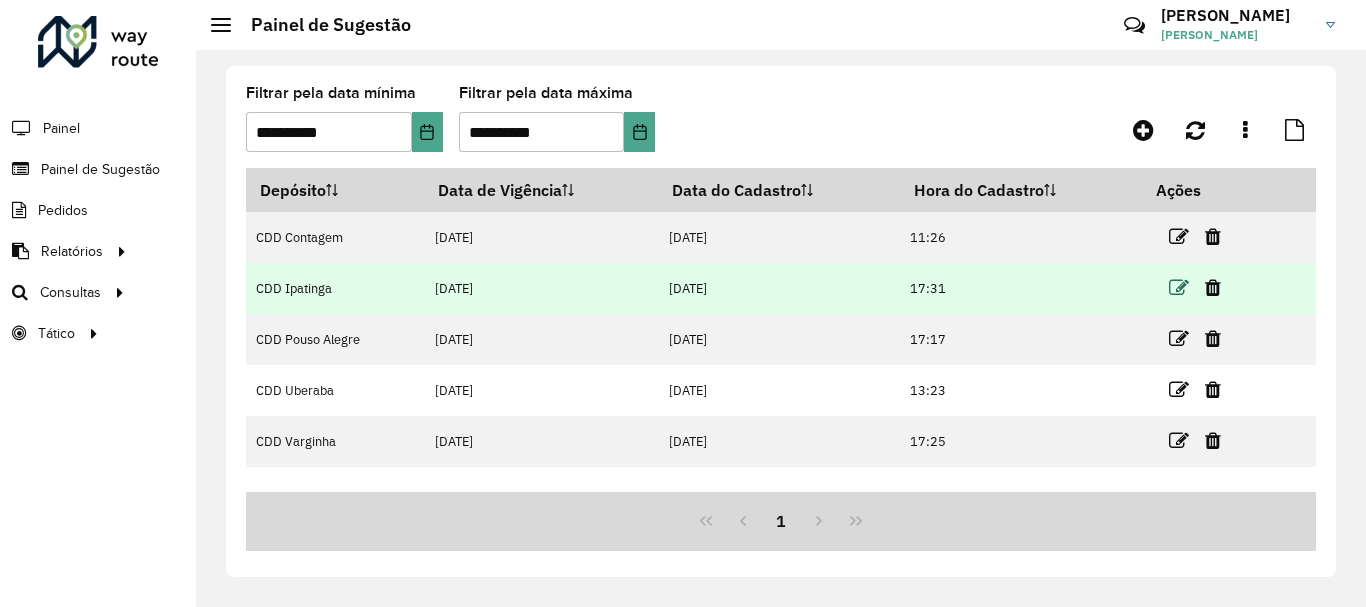 click at bounding box center (1179, 288) 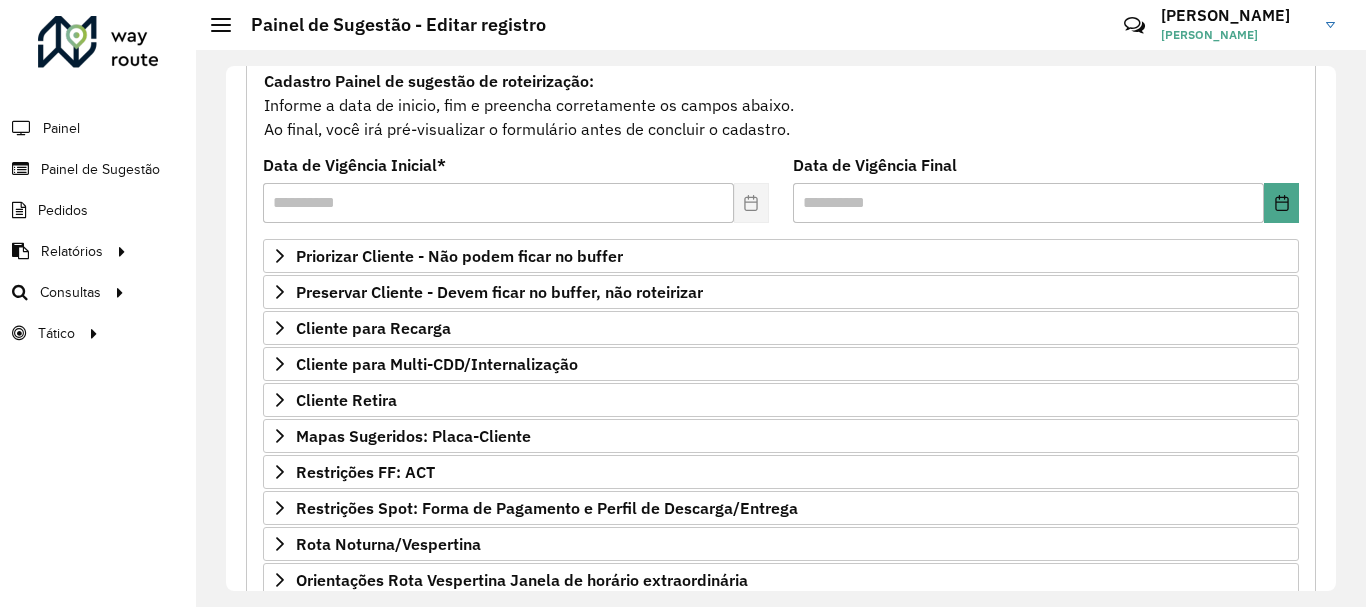 scroll, scrollTop: 390, scrollLeft: 0, axis: vertical 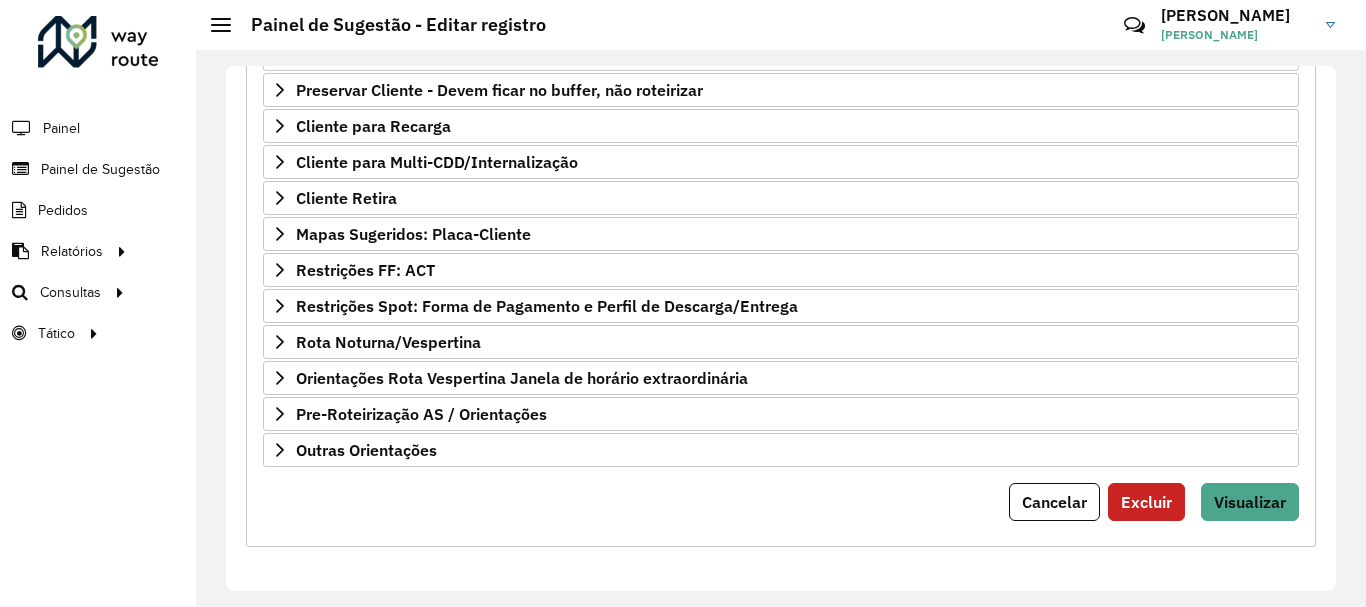 drag, startPoint x: 1336, startPoint y: 213, endPoint x: 1323, endPoint y: 646, distance: 433.1951 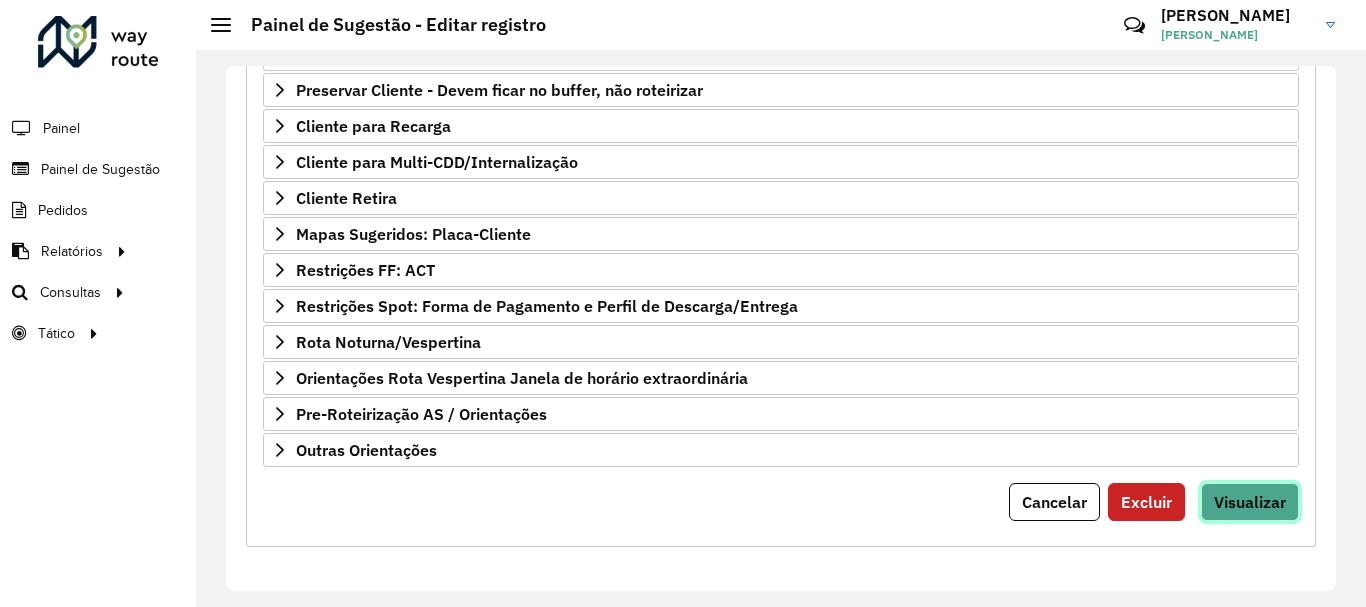 click on "Visualizar" at bounding box center [1250, 502] 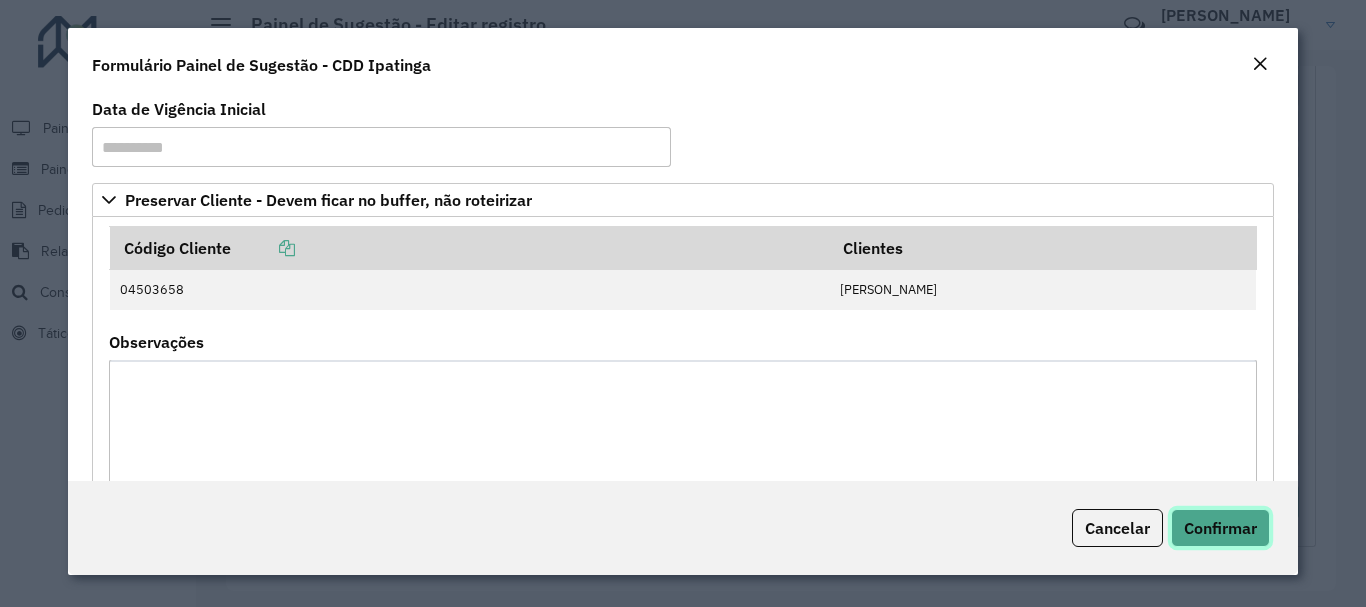 click on "Confirmar" 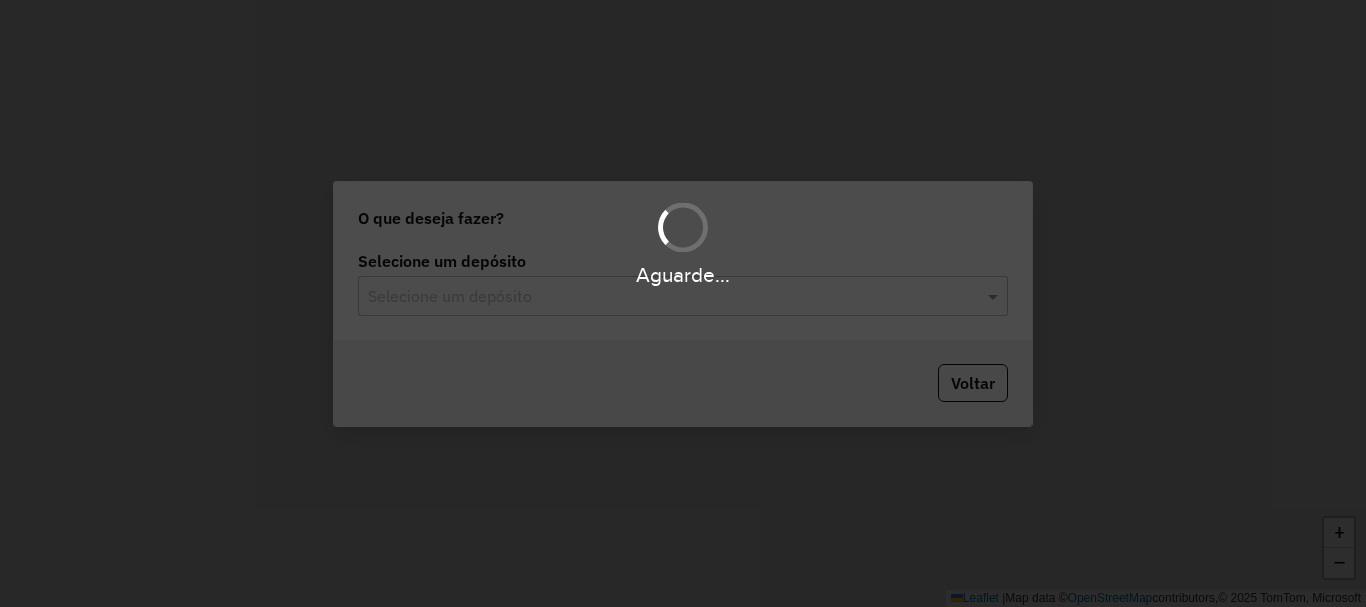 scroll, scrollTop: 0, scrollLeft: 0, axis: both 